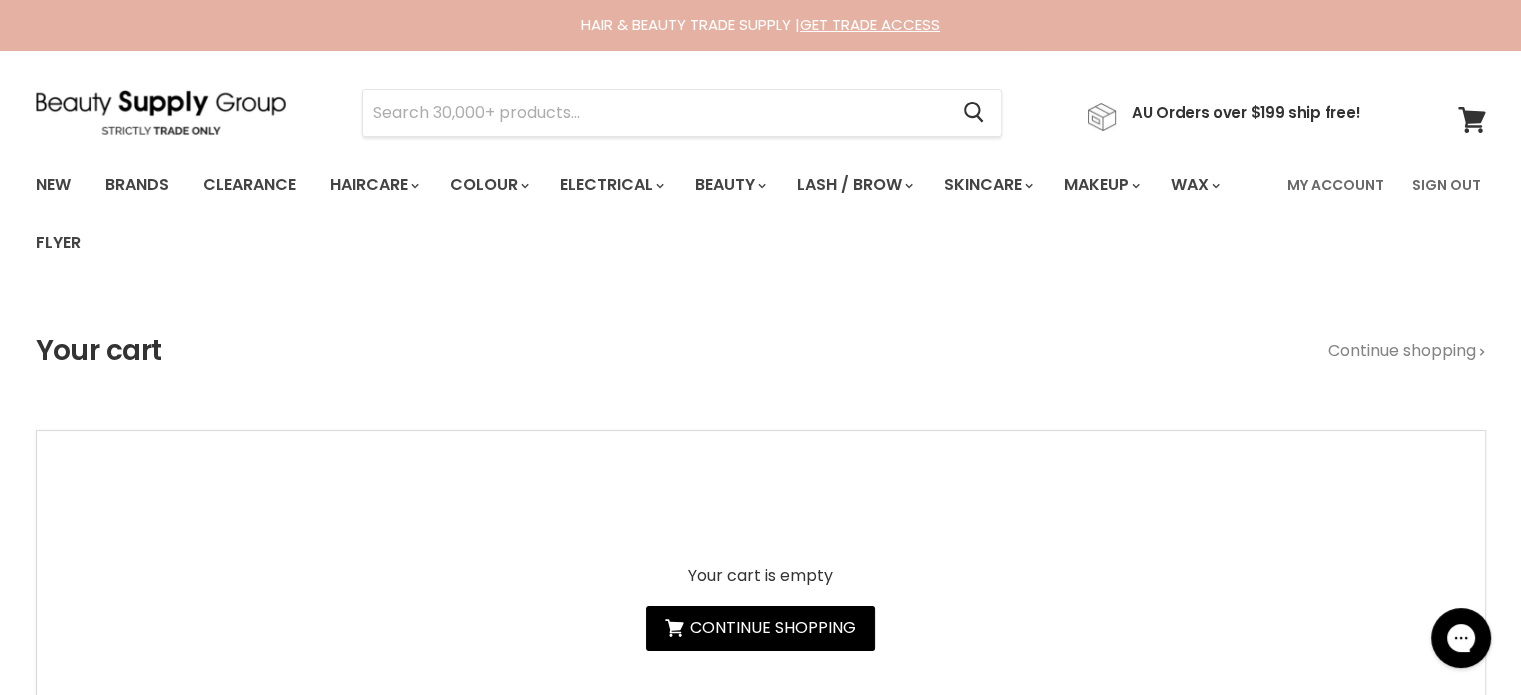 scroll, scrollTop: 0, scrollLeft: 0, axis: both 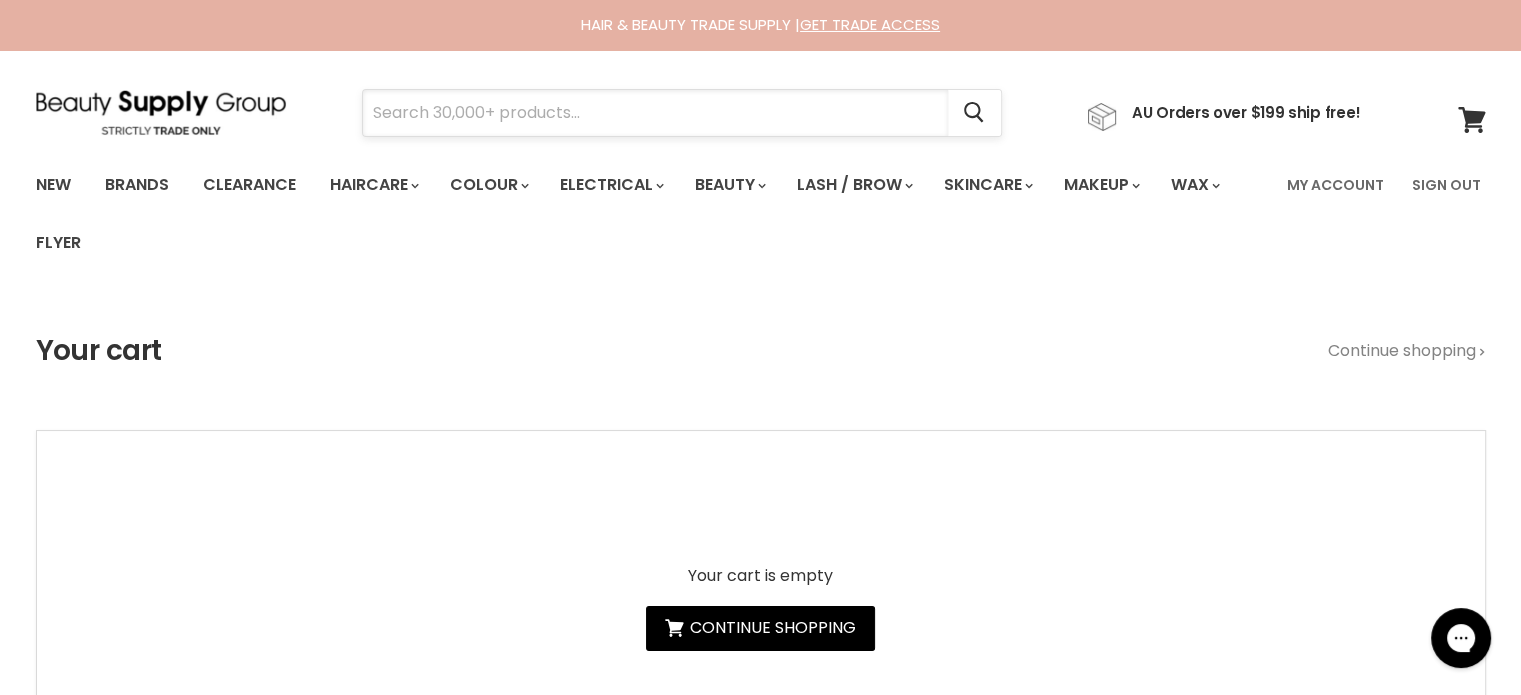paste on "Joico Vero K-PAK Color Intensity Amethyst Purple" 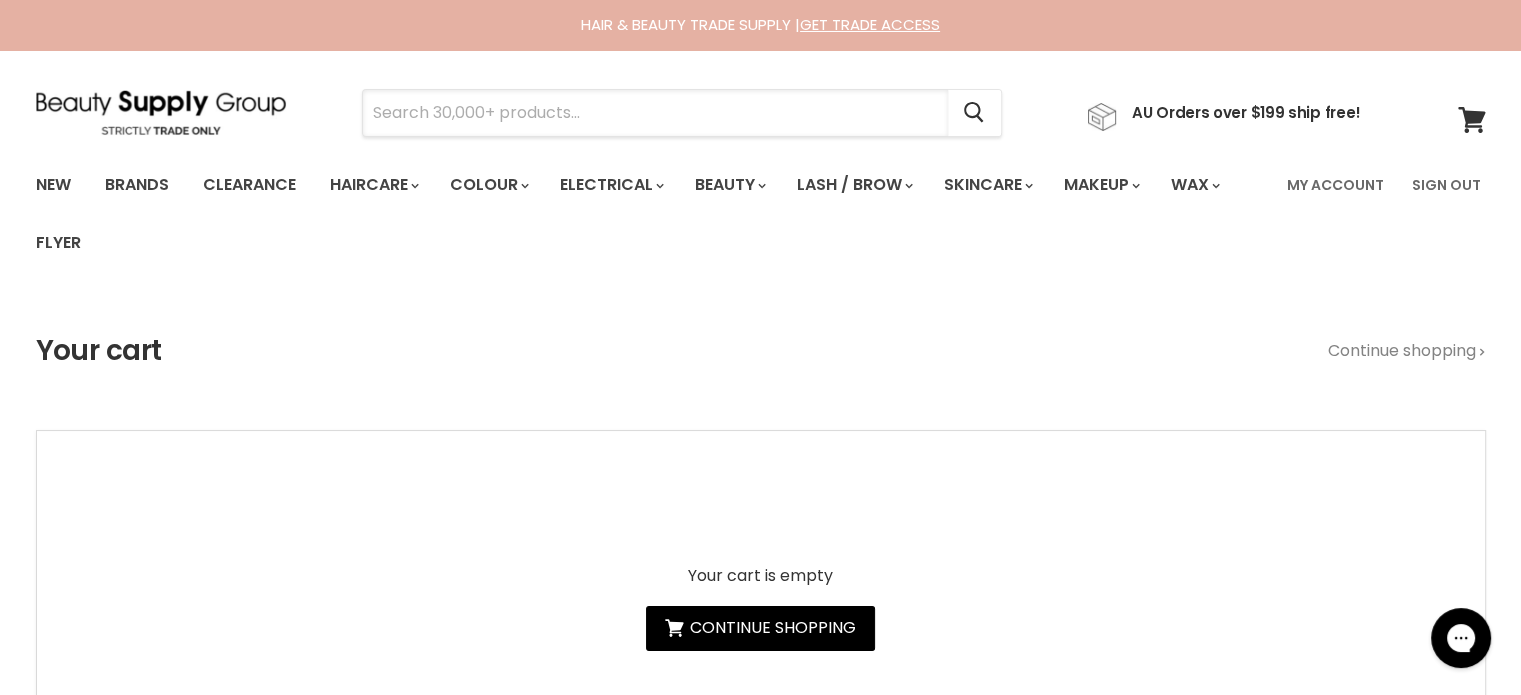 type on "Joico Vero K-PAK Color Intensity Amethyst Purple" 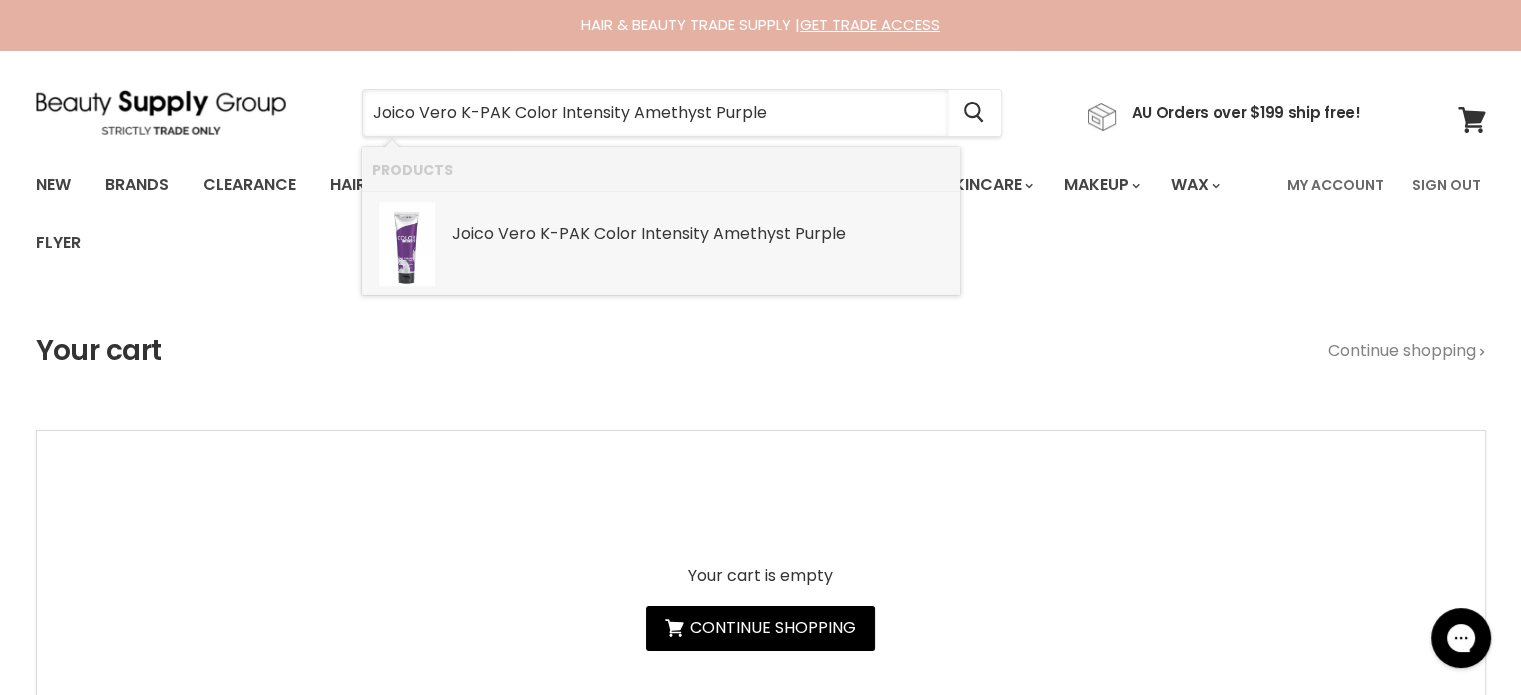 click on "K-PAK" at bounding box center (565, 233) 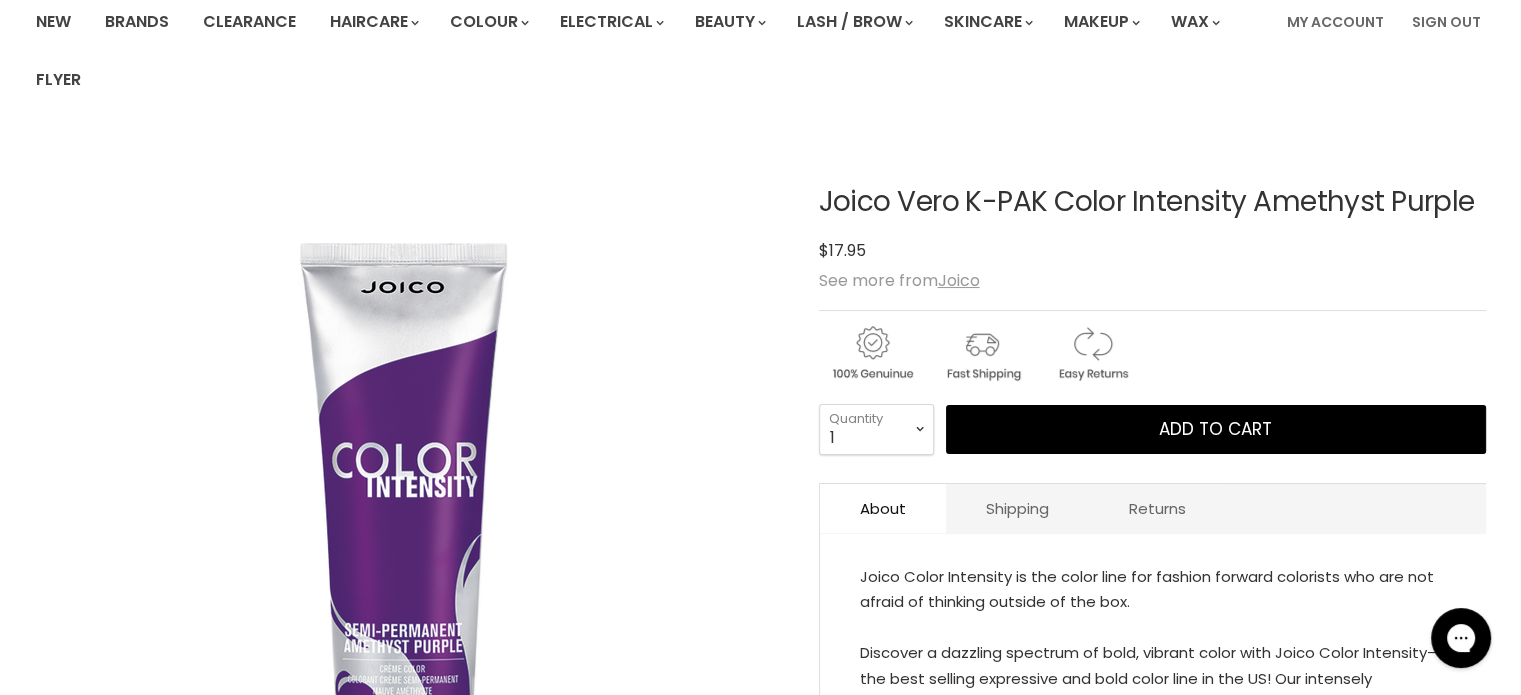 scroll, scrollTop: 300, scrollLeft: 0, axis: vertical 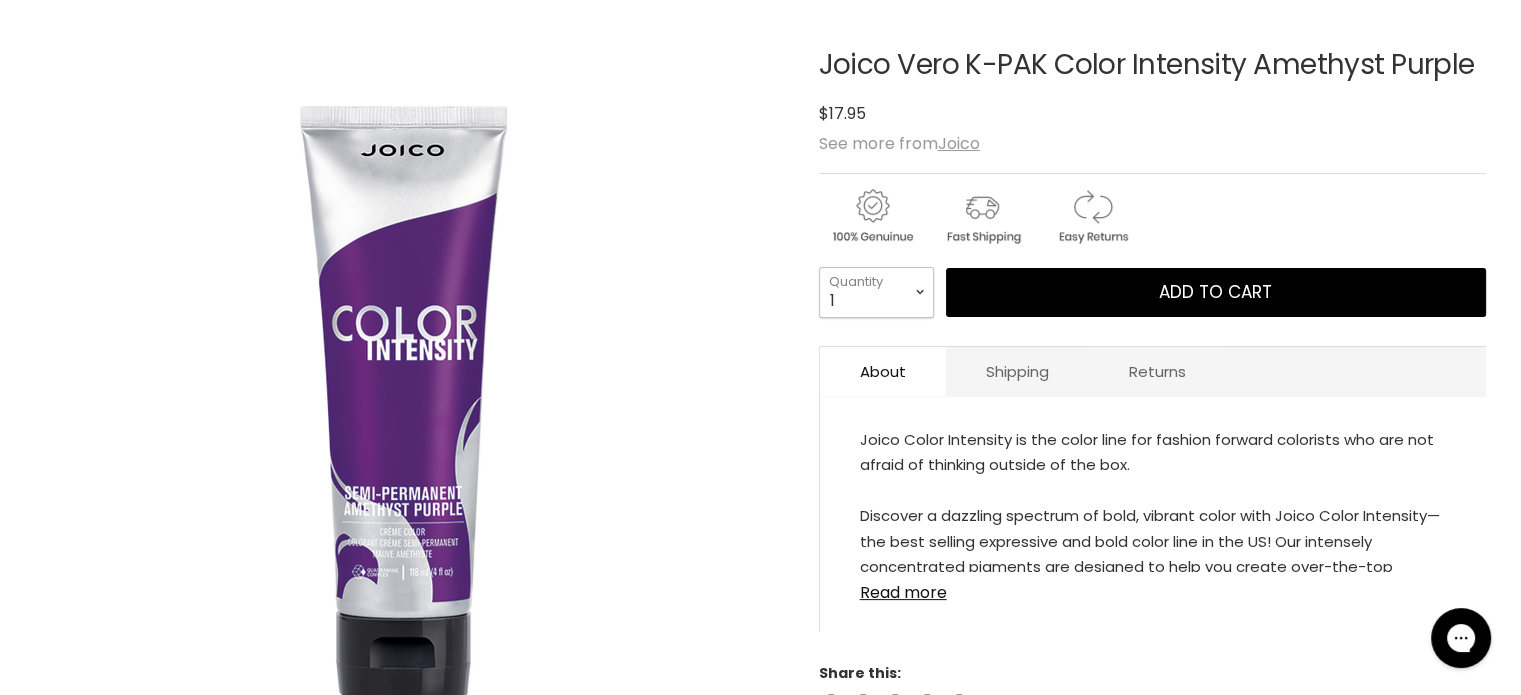 click on "1
2
3
4
5
6
7
8
9
10+" at bounding box center [876, 292] 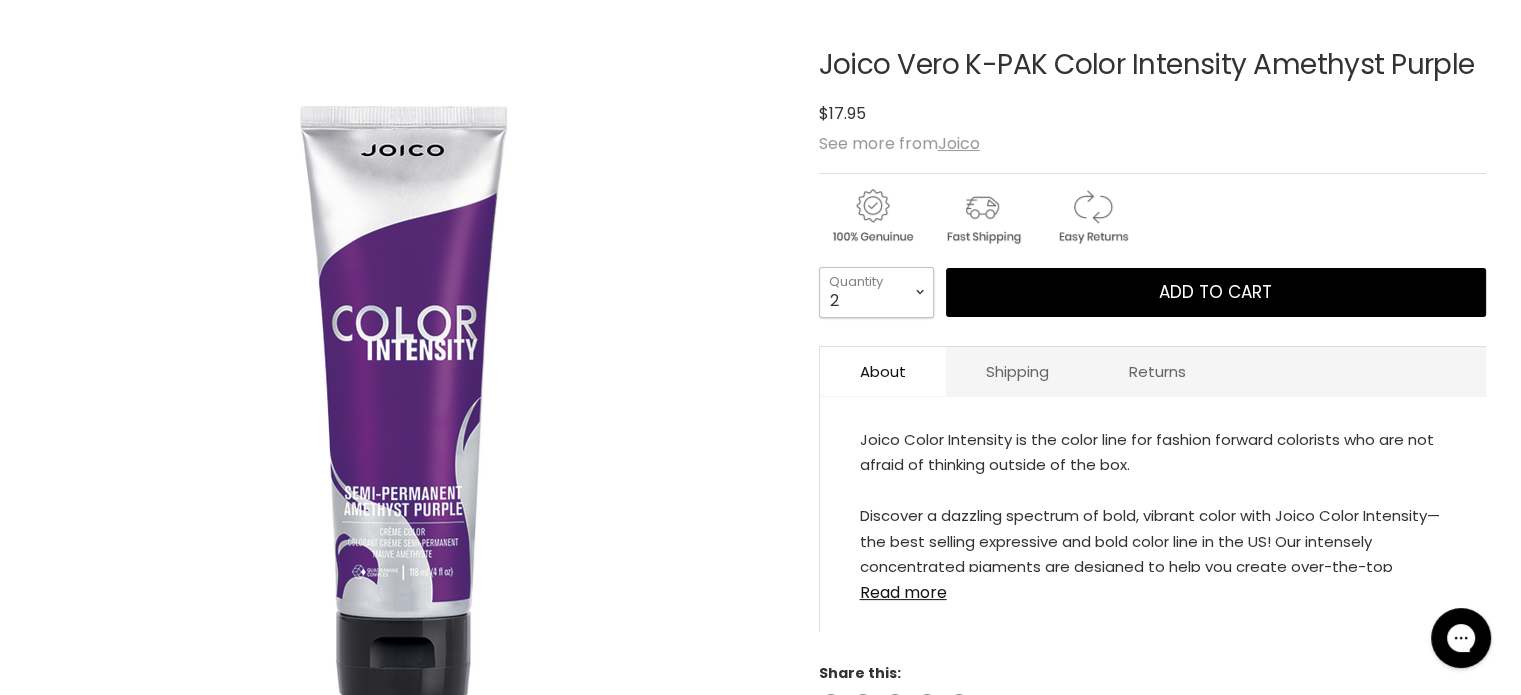 click on "1
2
3
4
5
6
7
8
9
10+" at bounding box center (876, 292) 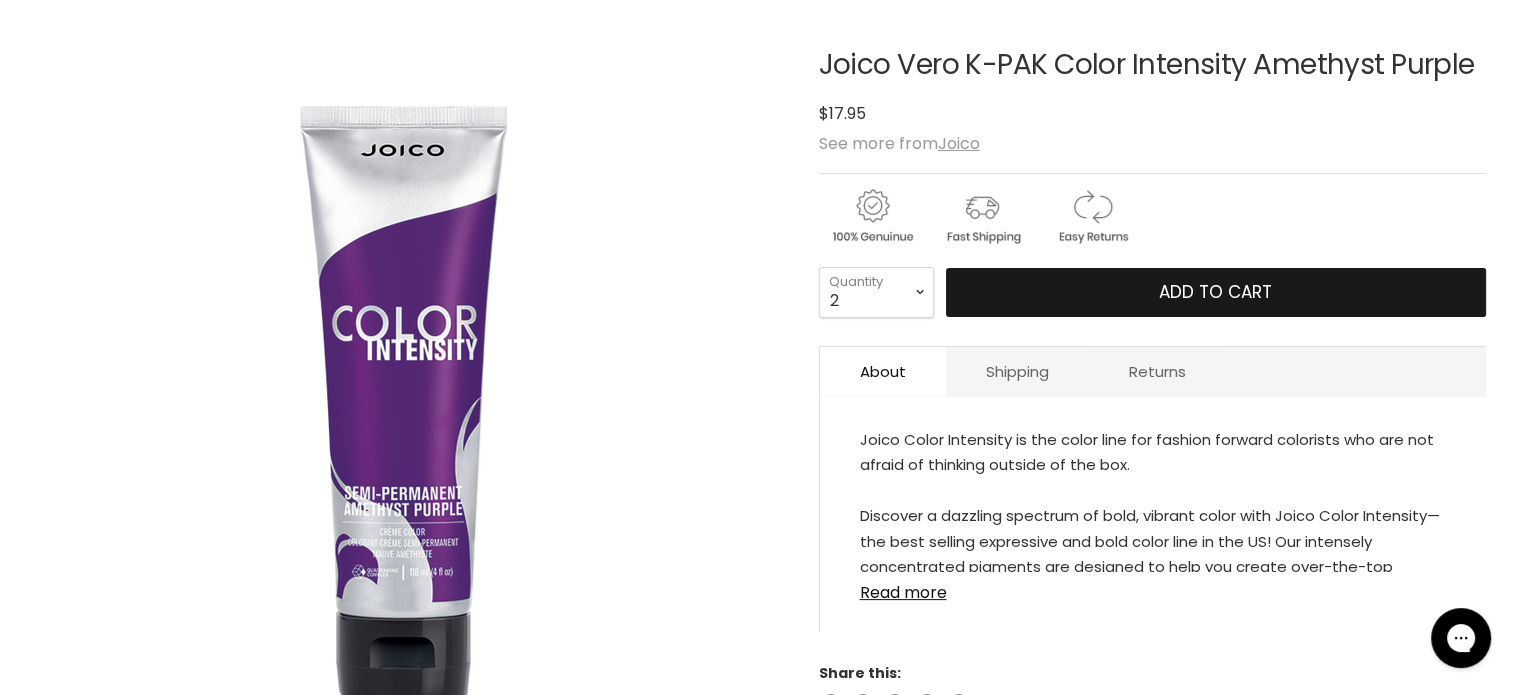 click on "Add to cart" at bounding box center [1215, 292] 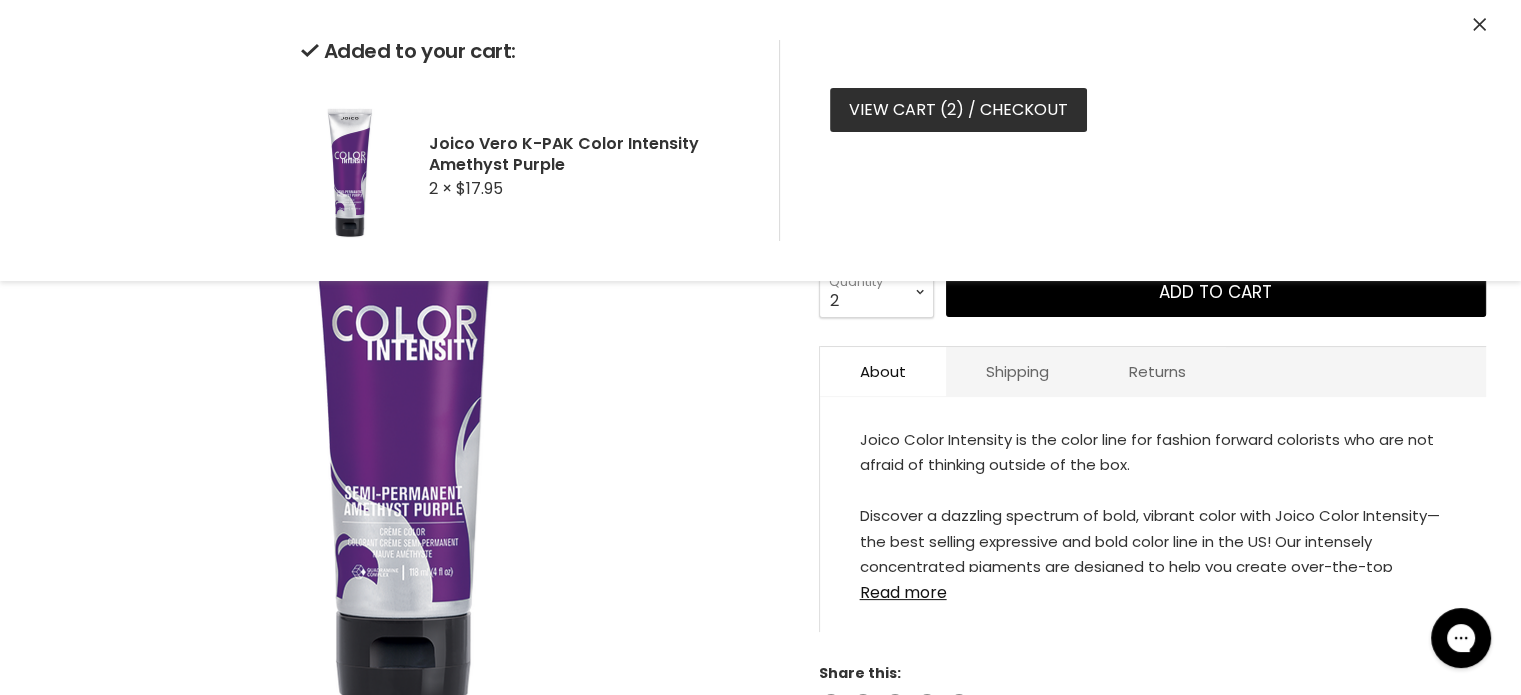 click on "View cart ( 2 )  /  Checkout" at bounding box center (958, 110) 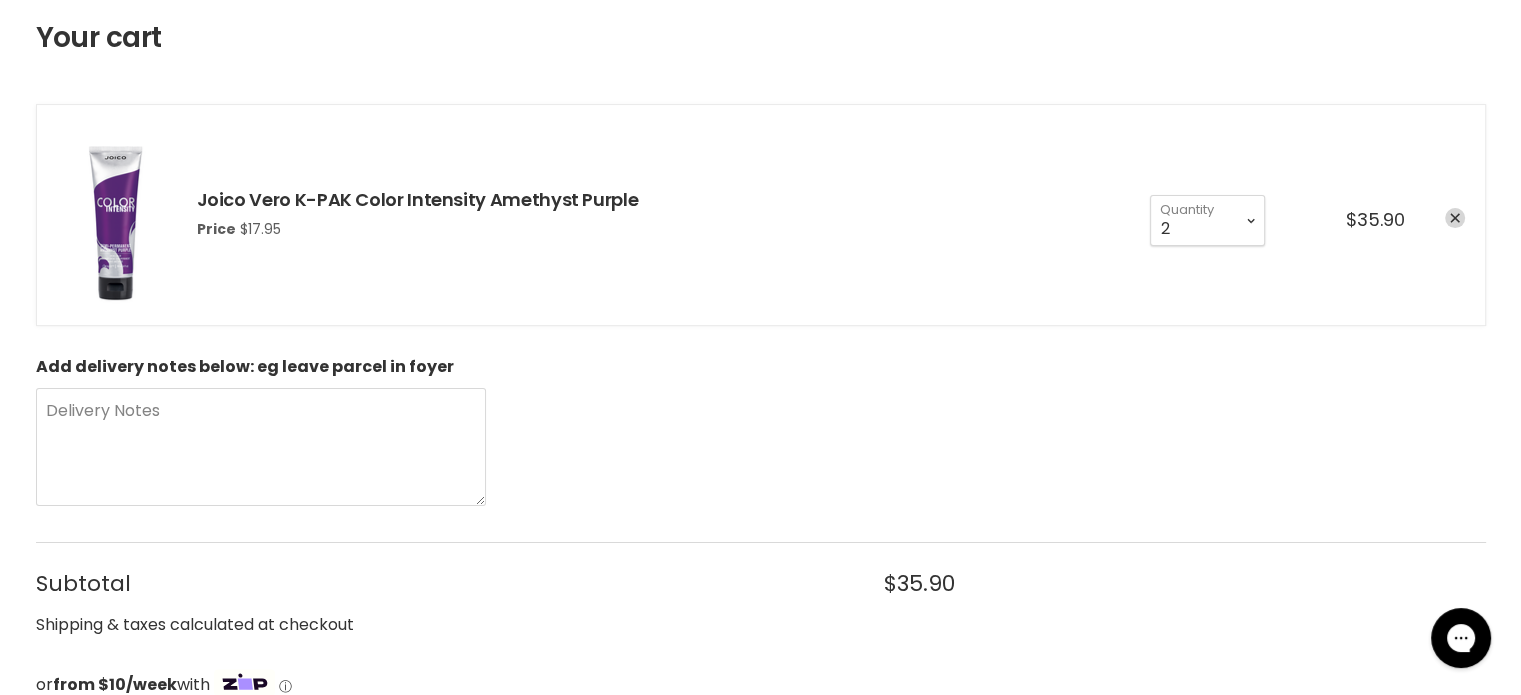 scroll, scrollTop: 0, scrollLeft: 0, axis: both 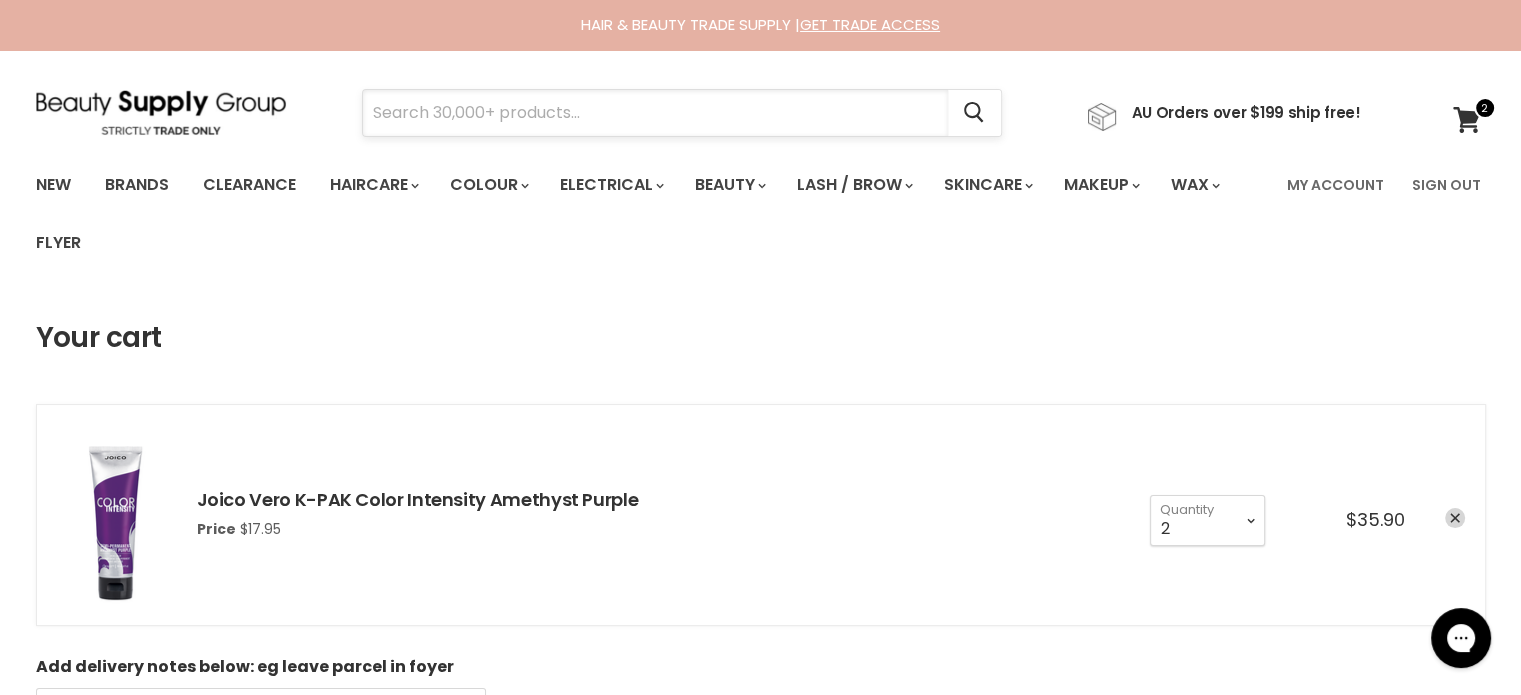 paste on "Joico Vero K-PAK Color Intensity Magenta" 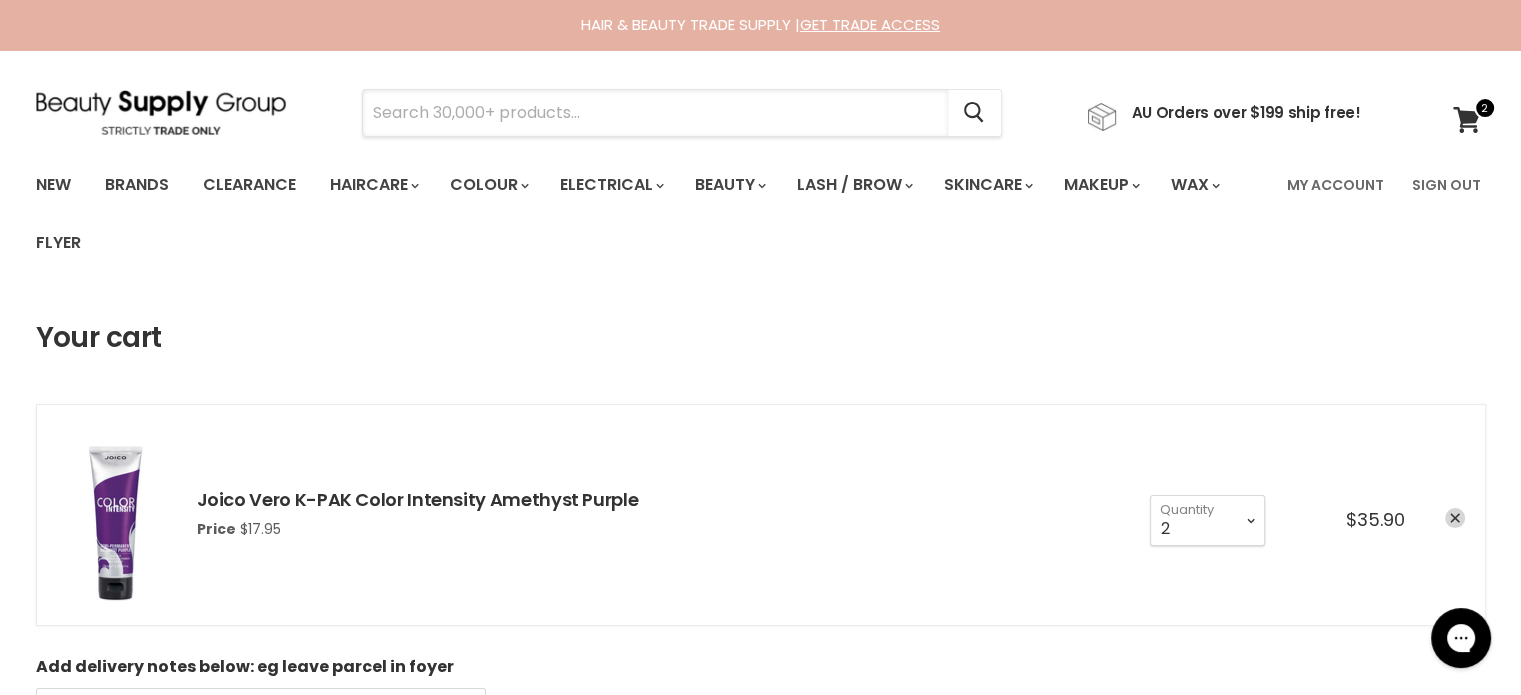 type on "Joico Vero K-PAK Color Intensity Magenta" 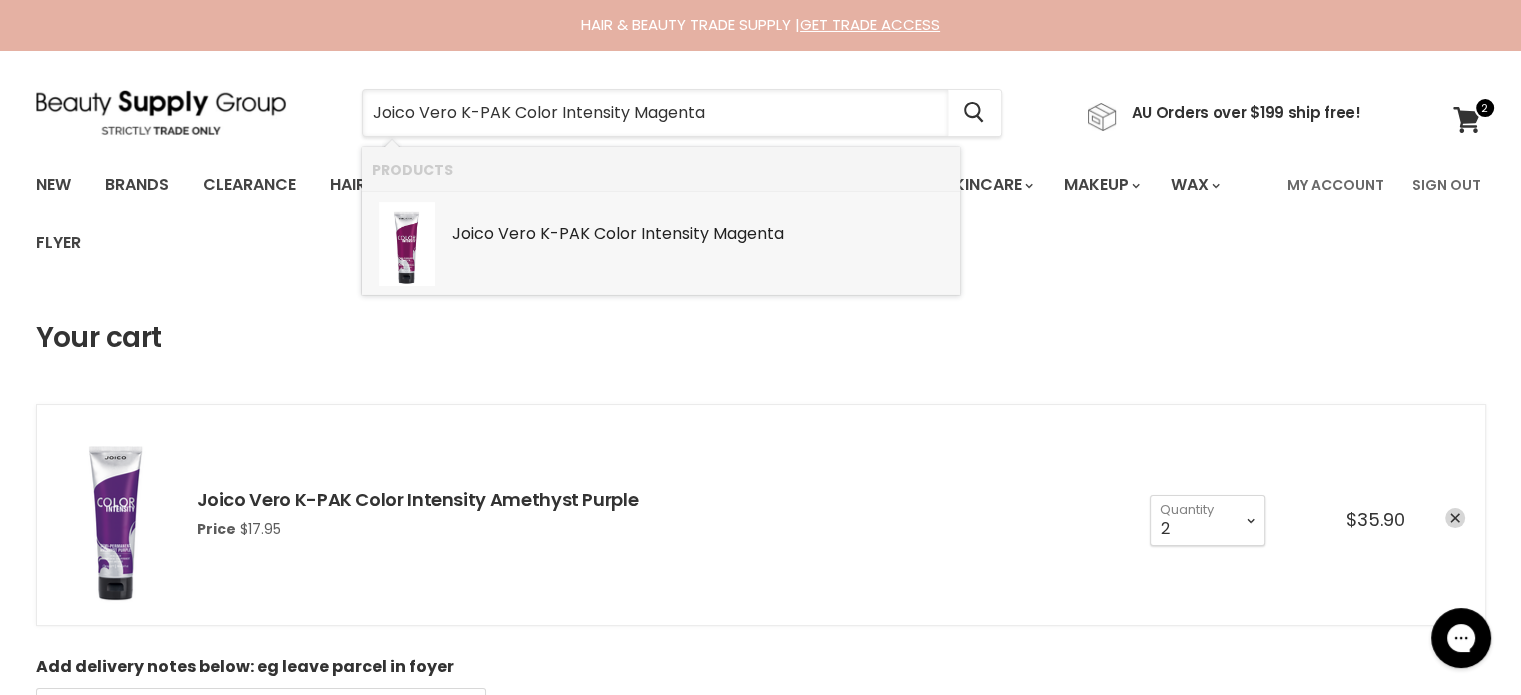click on "Color" at bounding box center [615, 233] 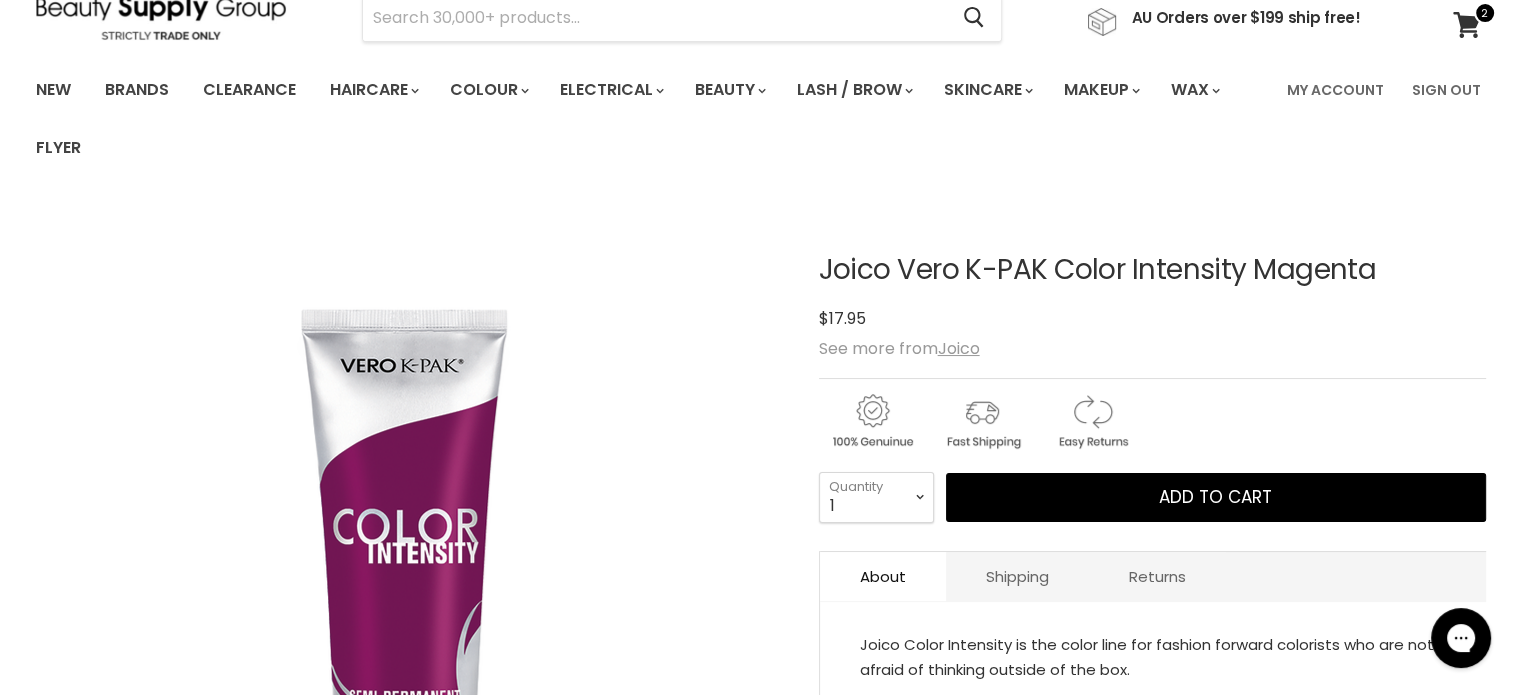 scroll, scrollTop: 100, scrollLeft: 0, axis: vertical 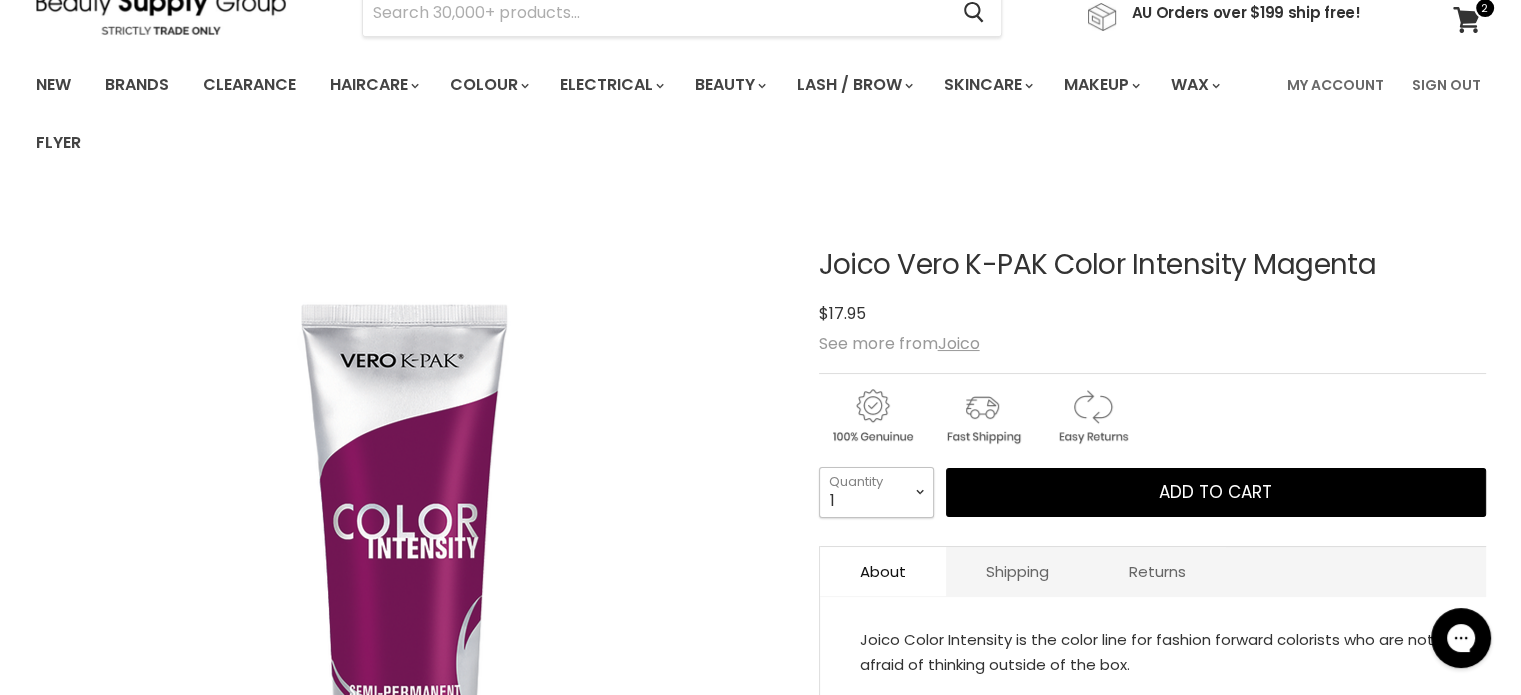 click on "1
2
3
4
5
6
7
8
9
10+" at bounding box center (876, 492) 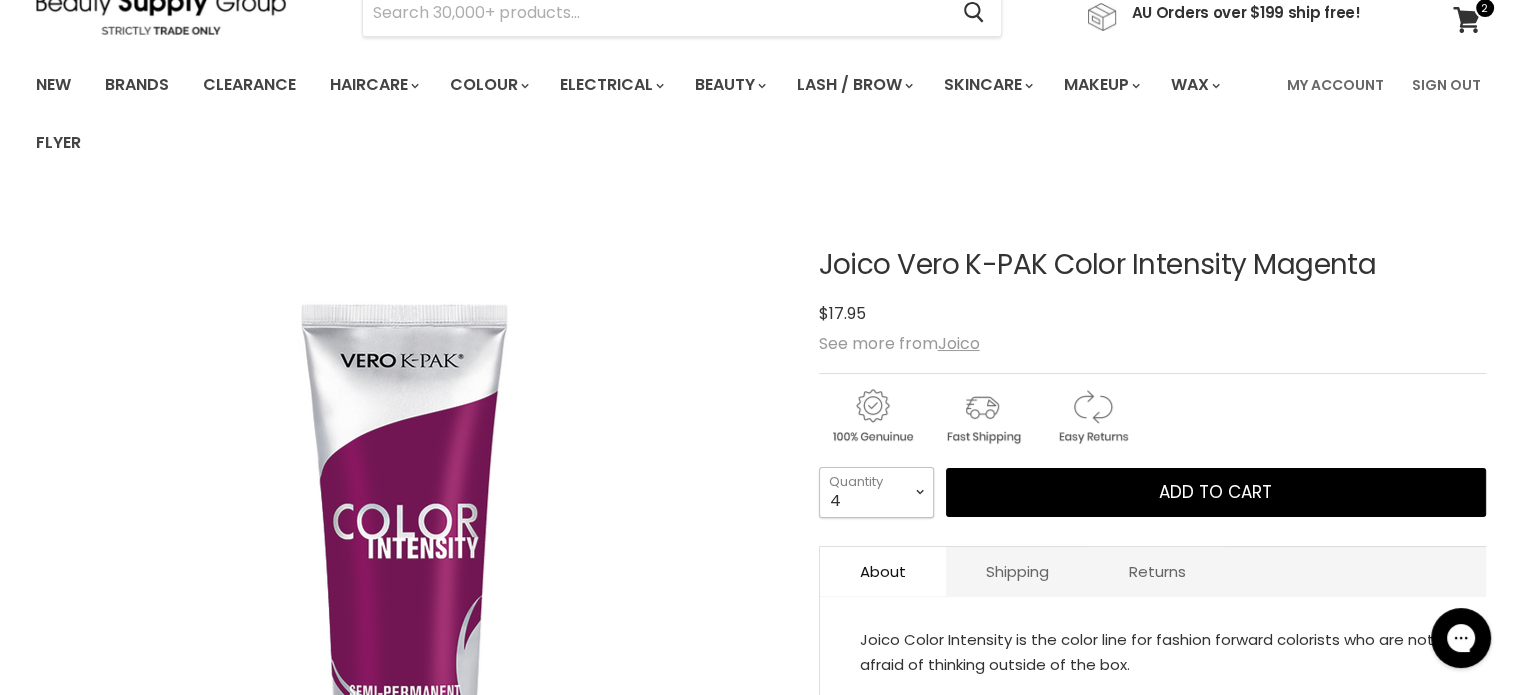 type on "4" 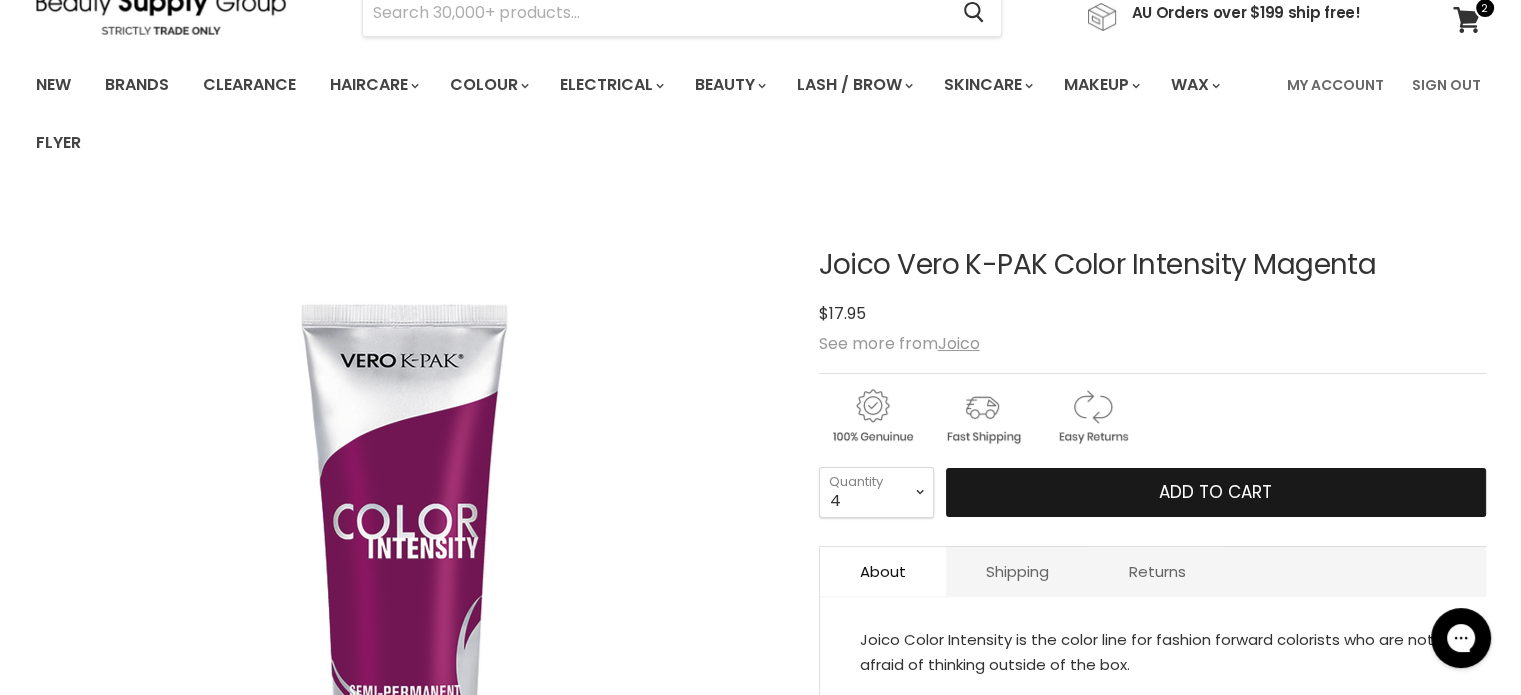 click on "Add to cart" at bounding box center (1215, 492) 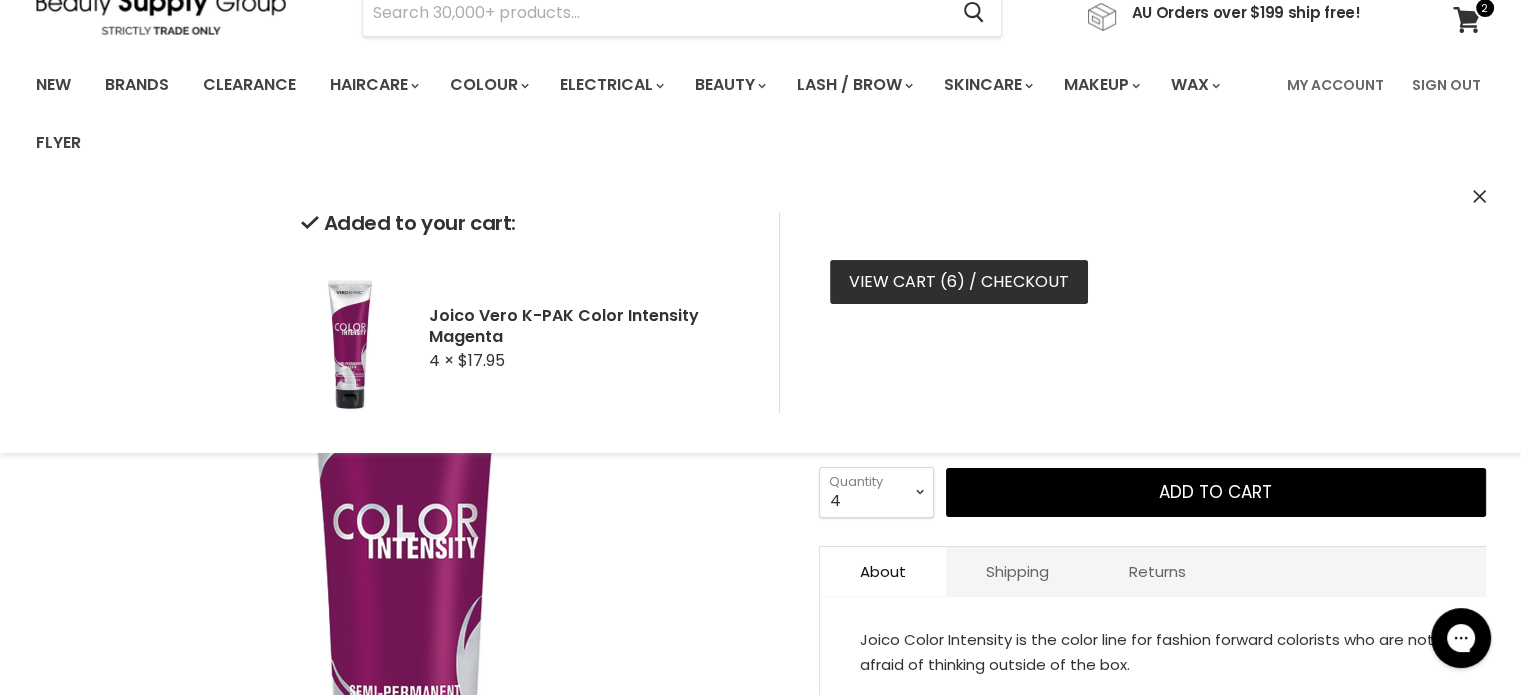 click on "View cart ( 6 )  /  Checkout" at bounding box center [959, 282] 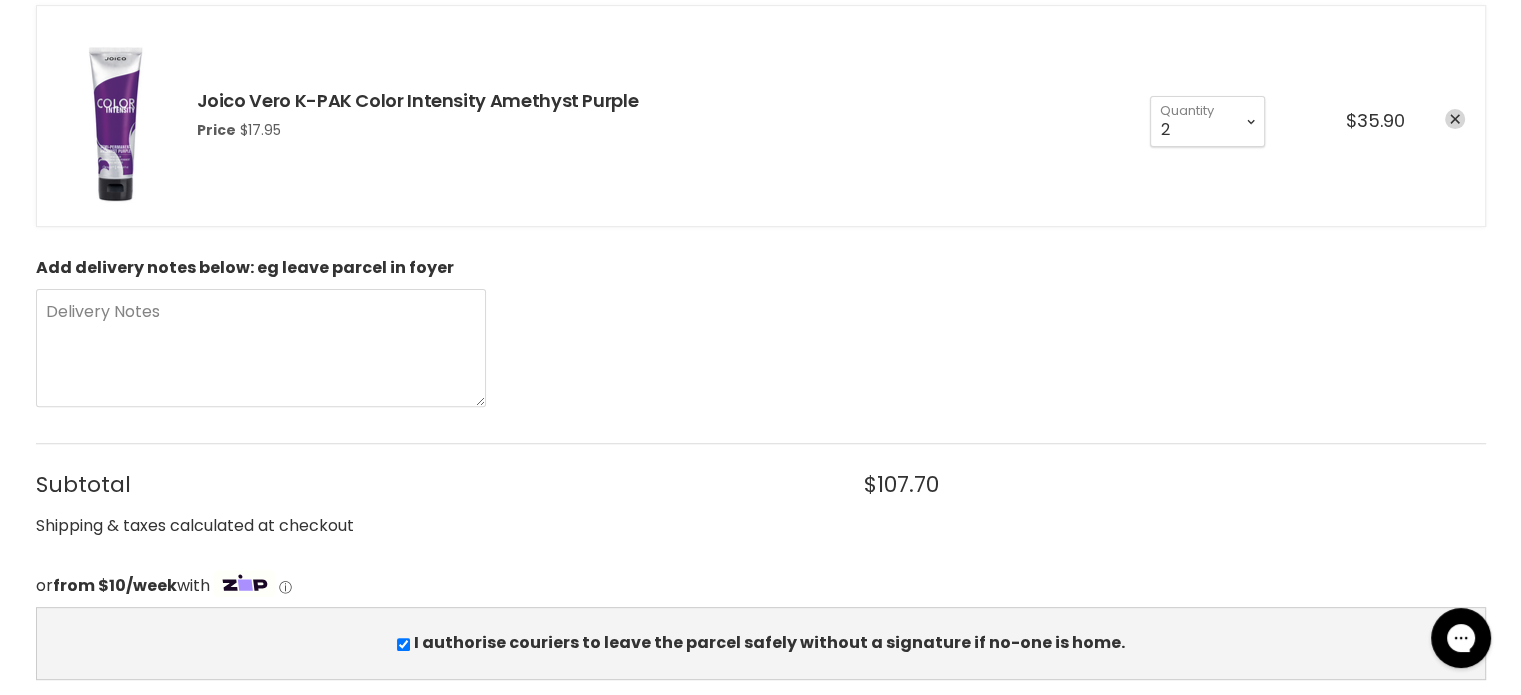 scroll, scrollTop: 900, scrollLeft: 0, axis: vertical 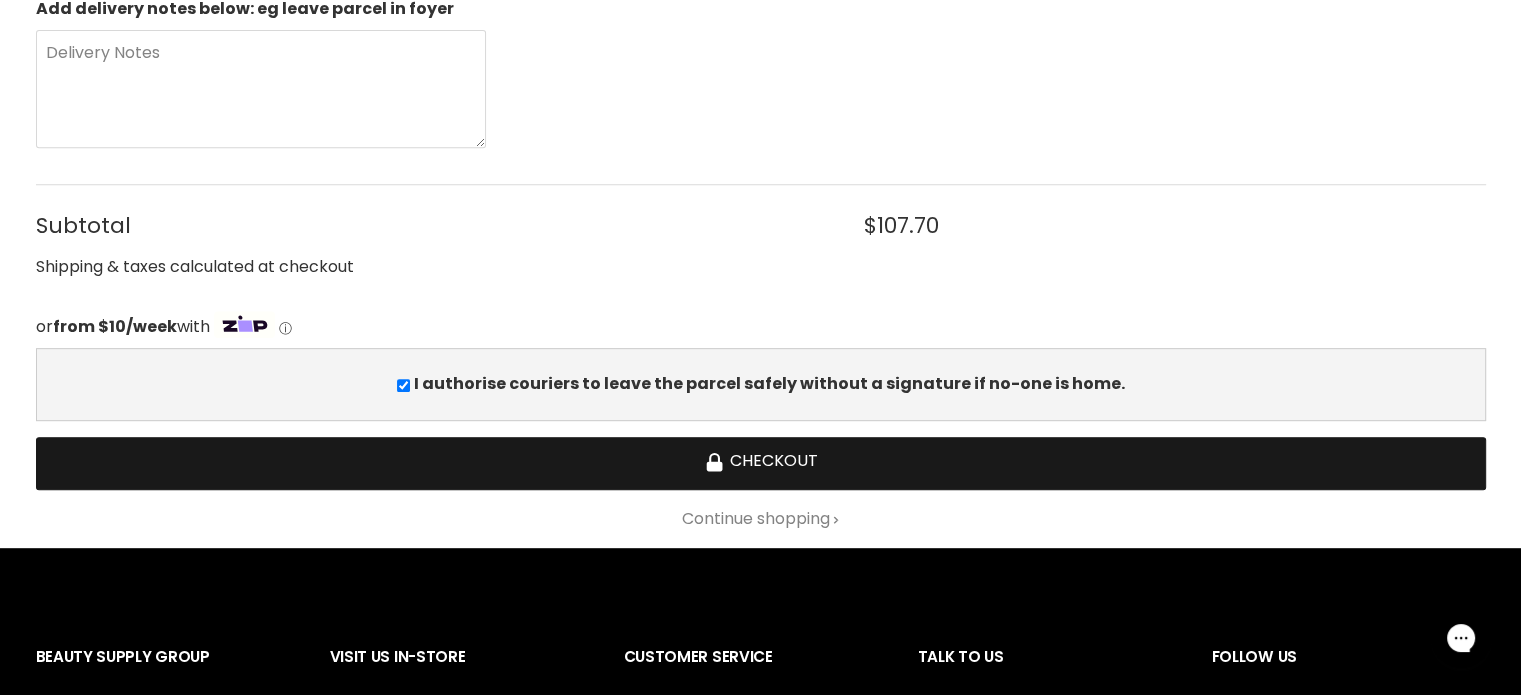 click on "Checkout" at bounding box center [761, 463] 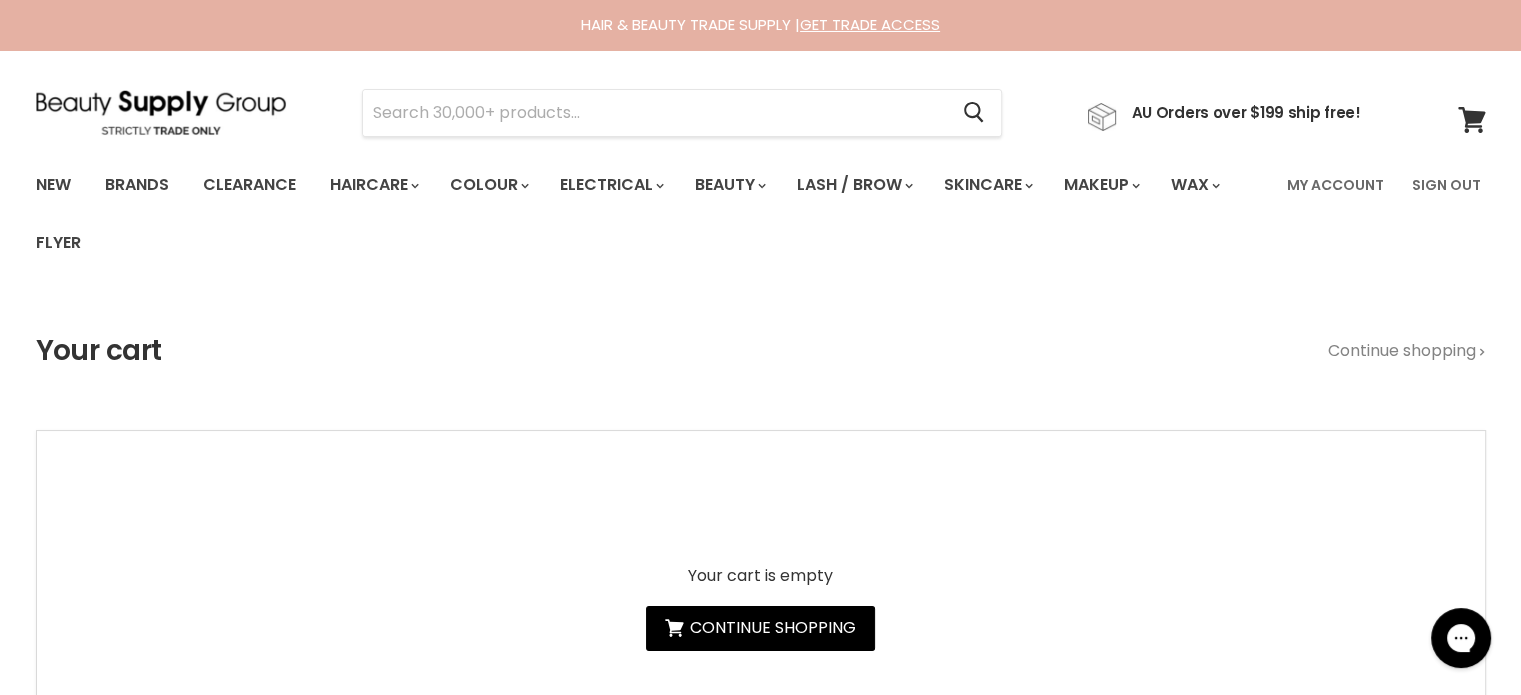 scroll, scrollTop: 0, scrollLeft: 0, axis: both 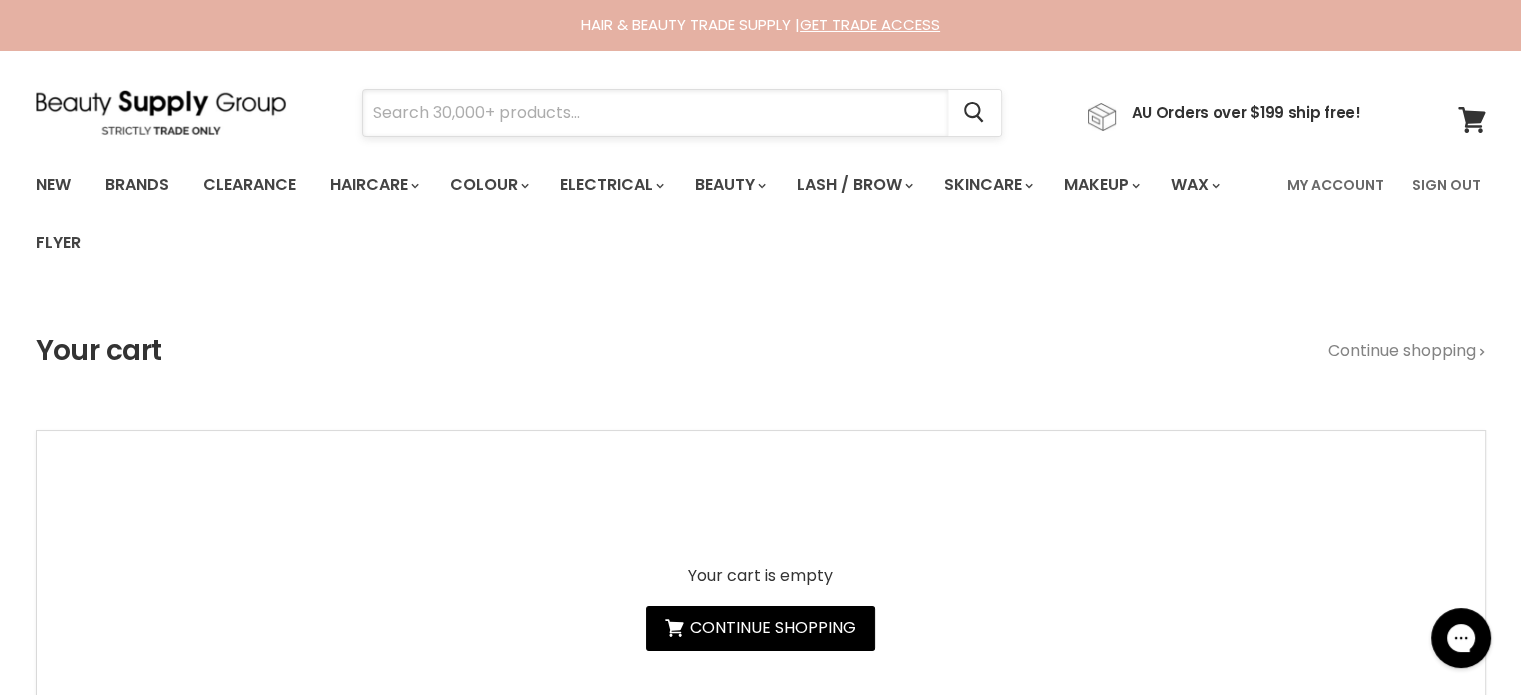 click at bounding box center (655, 113) 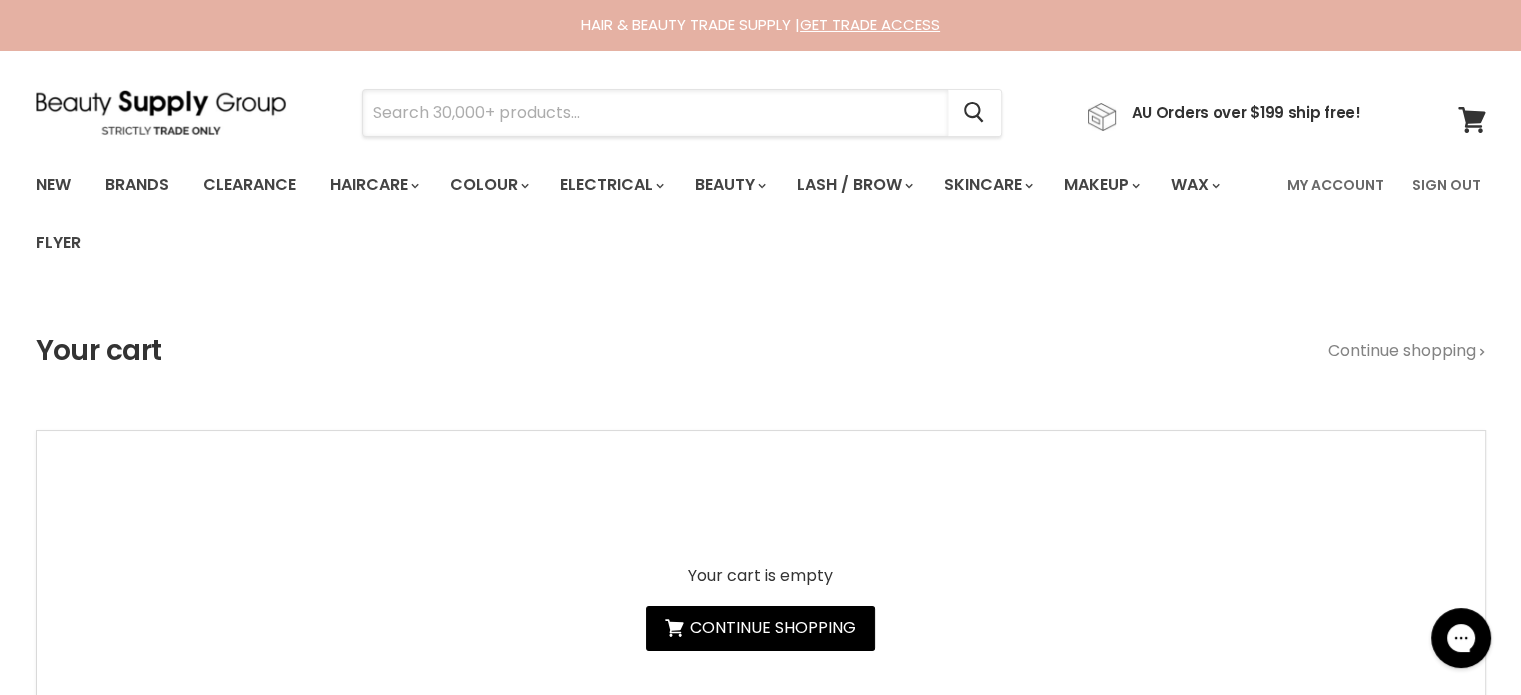 type on "Davines Nounou Shampoo" 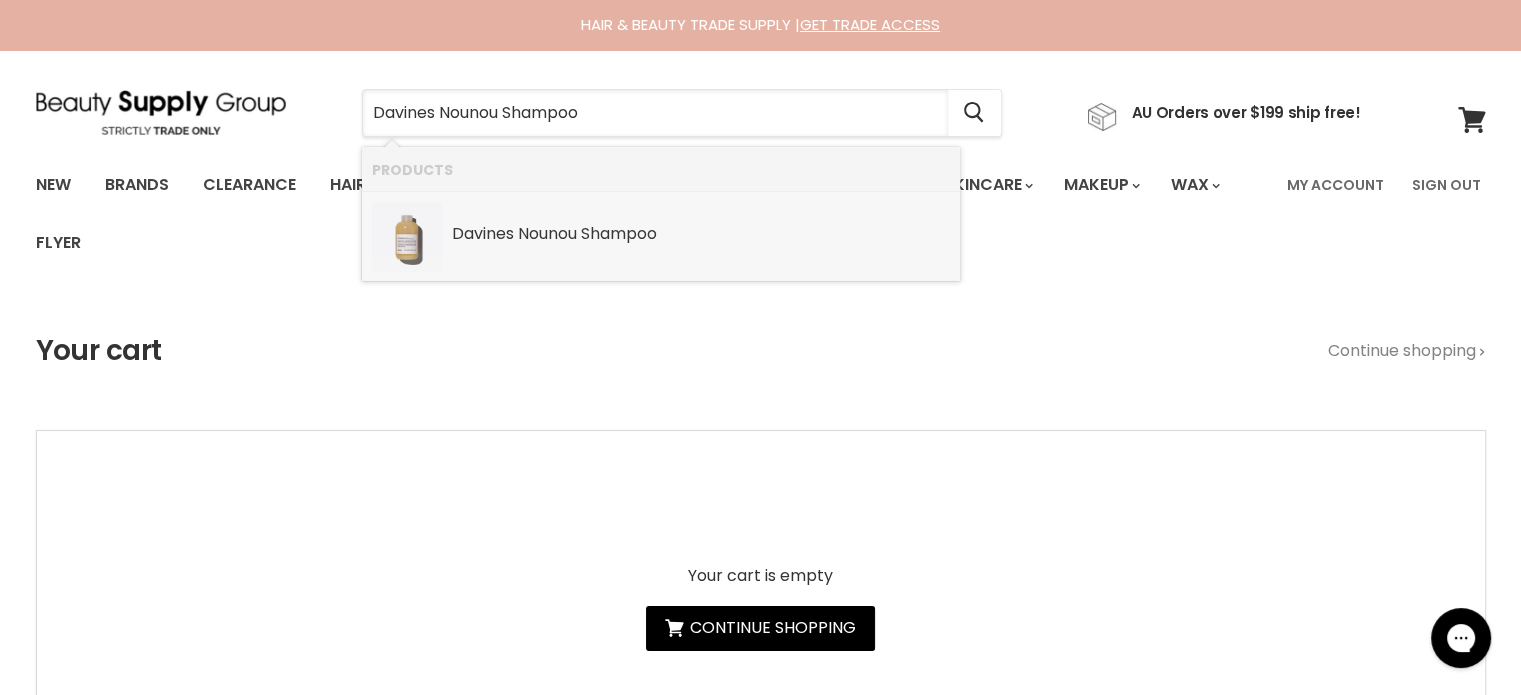 click on "Nounou" at bounding box center (547, 233) 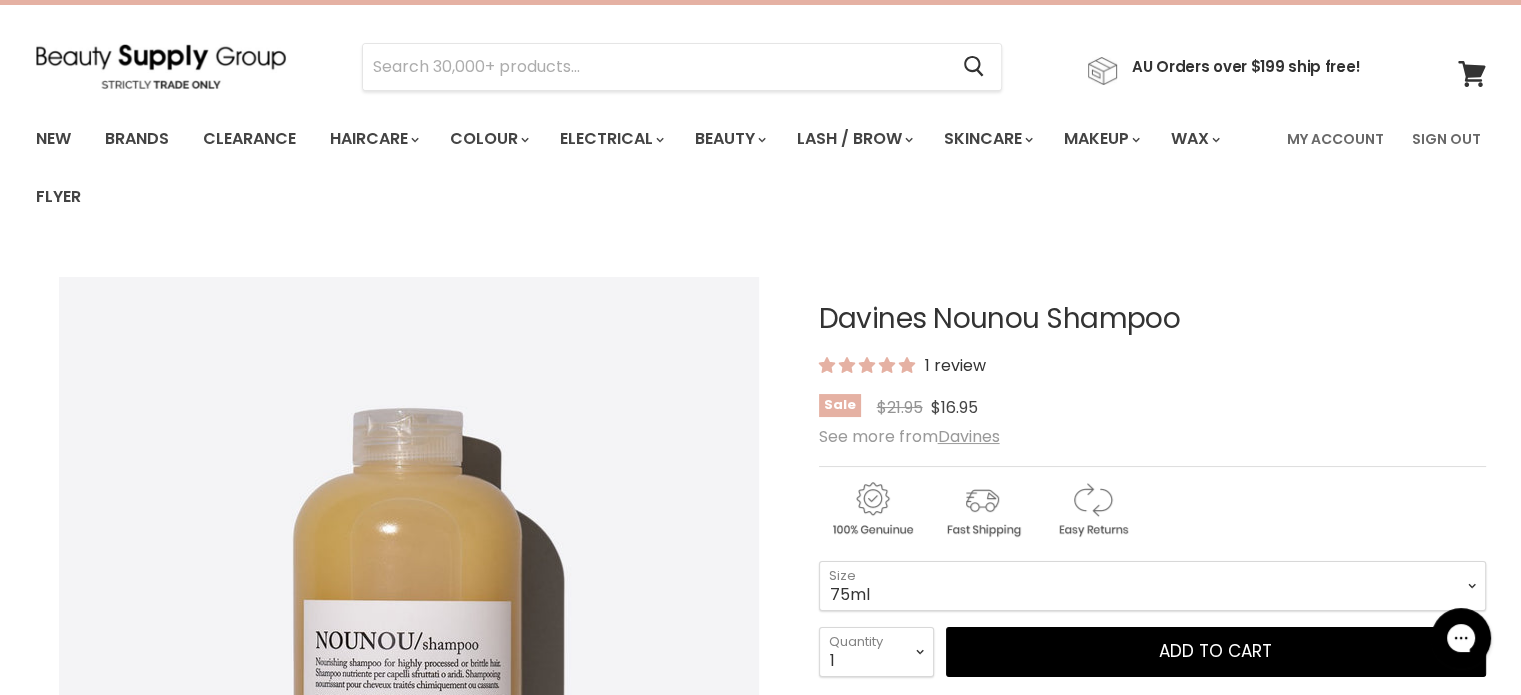 scroll, scrollTop: 200, scrollLeft: 0, axis: vertical 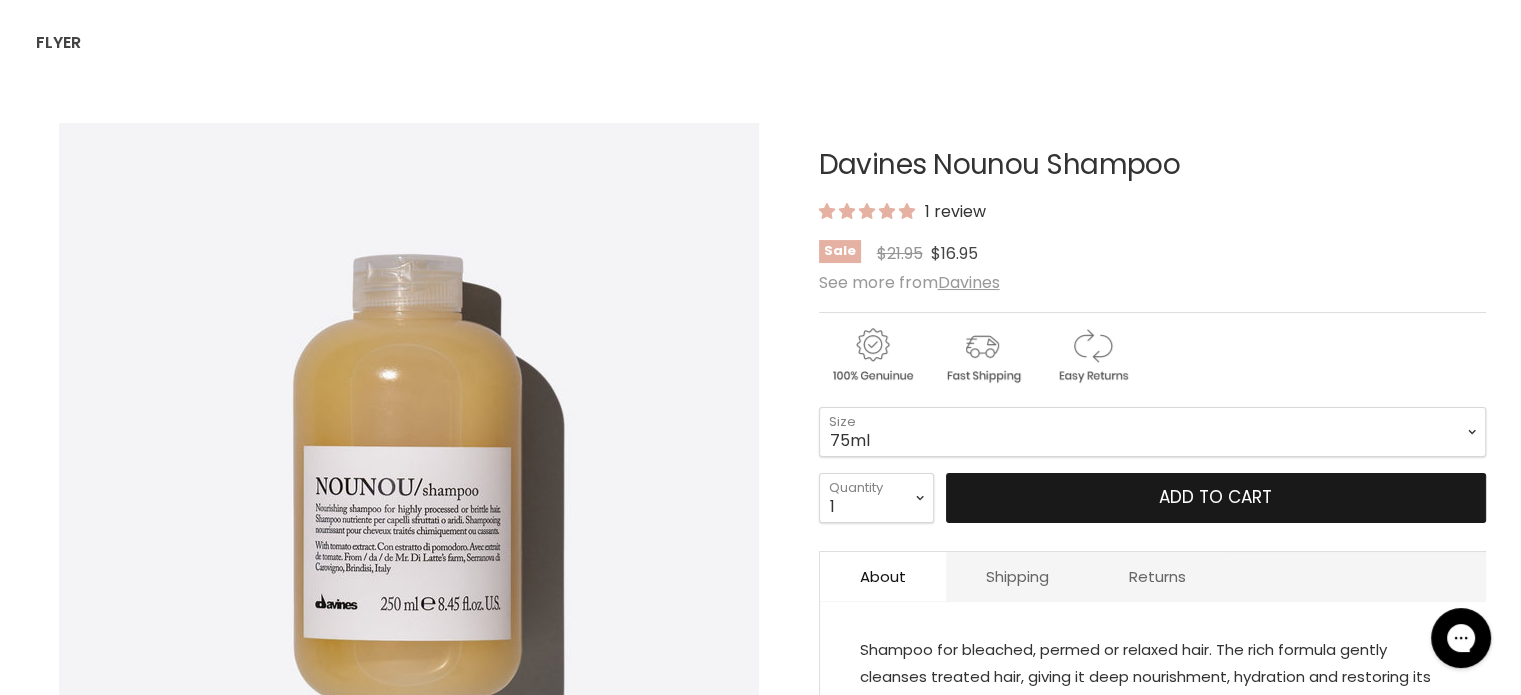 click on "Add to cart" at bounding box center [1215, 497] 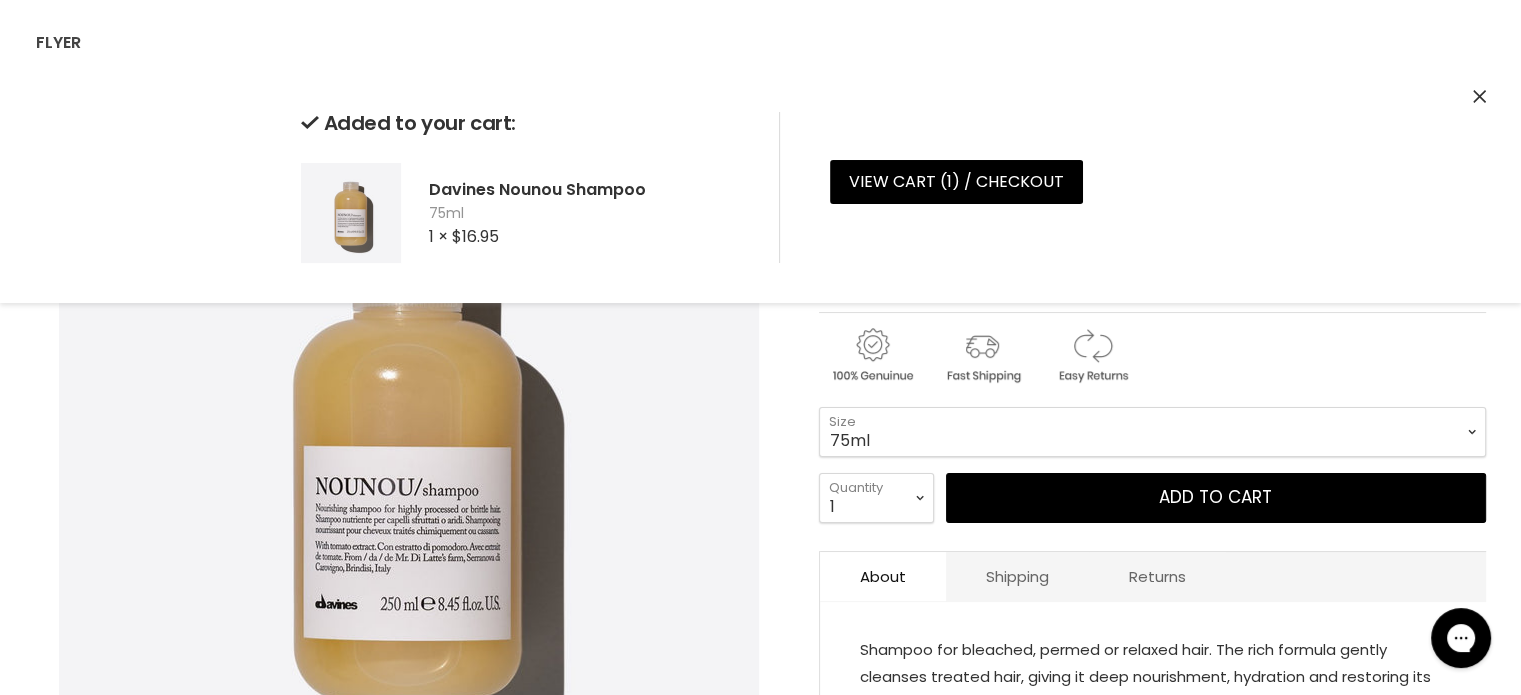 click 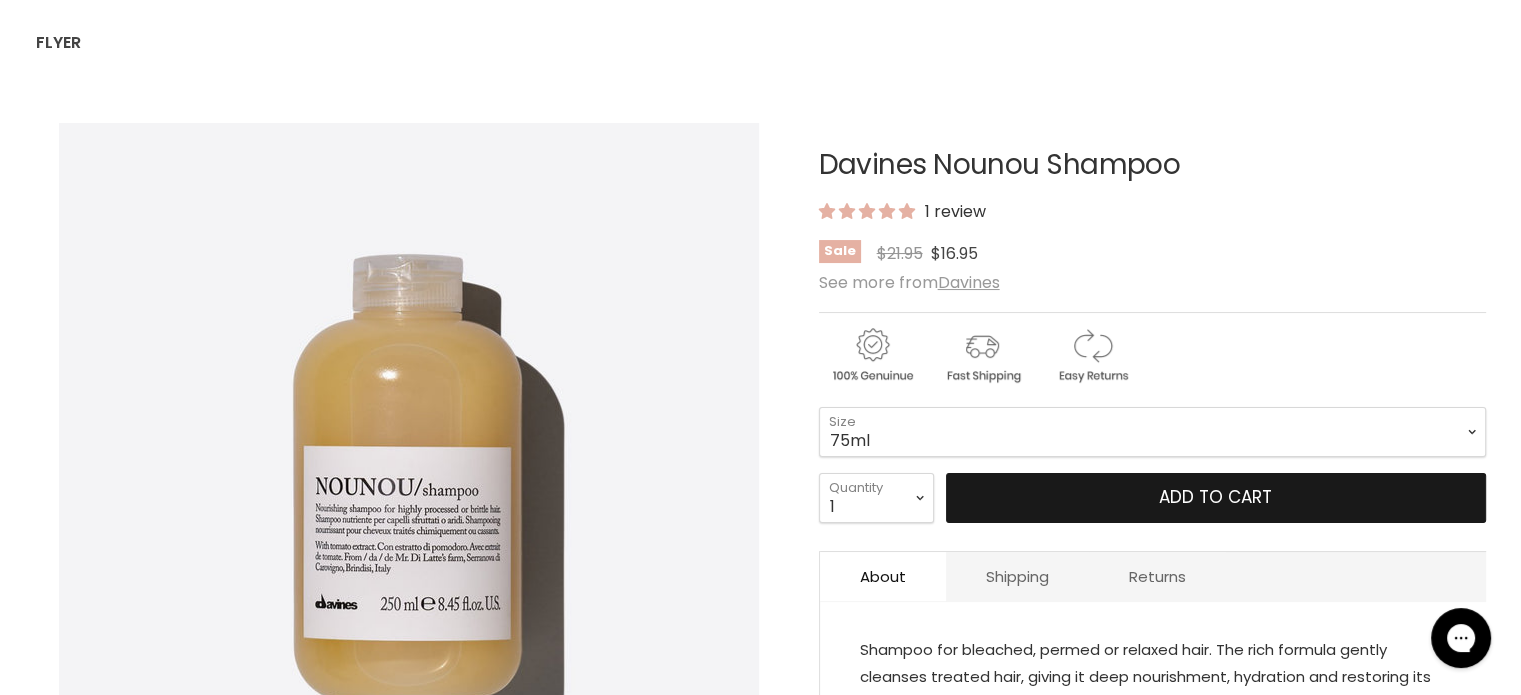 click on "Add to cart" at bounding box center (1215, 497) 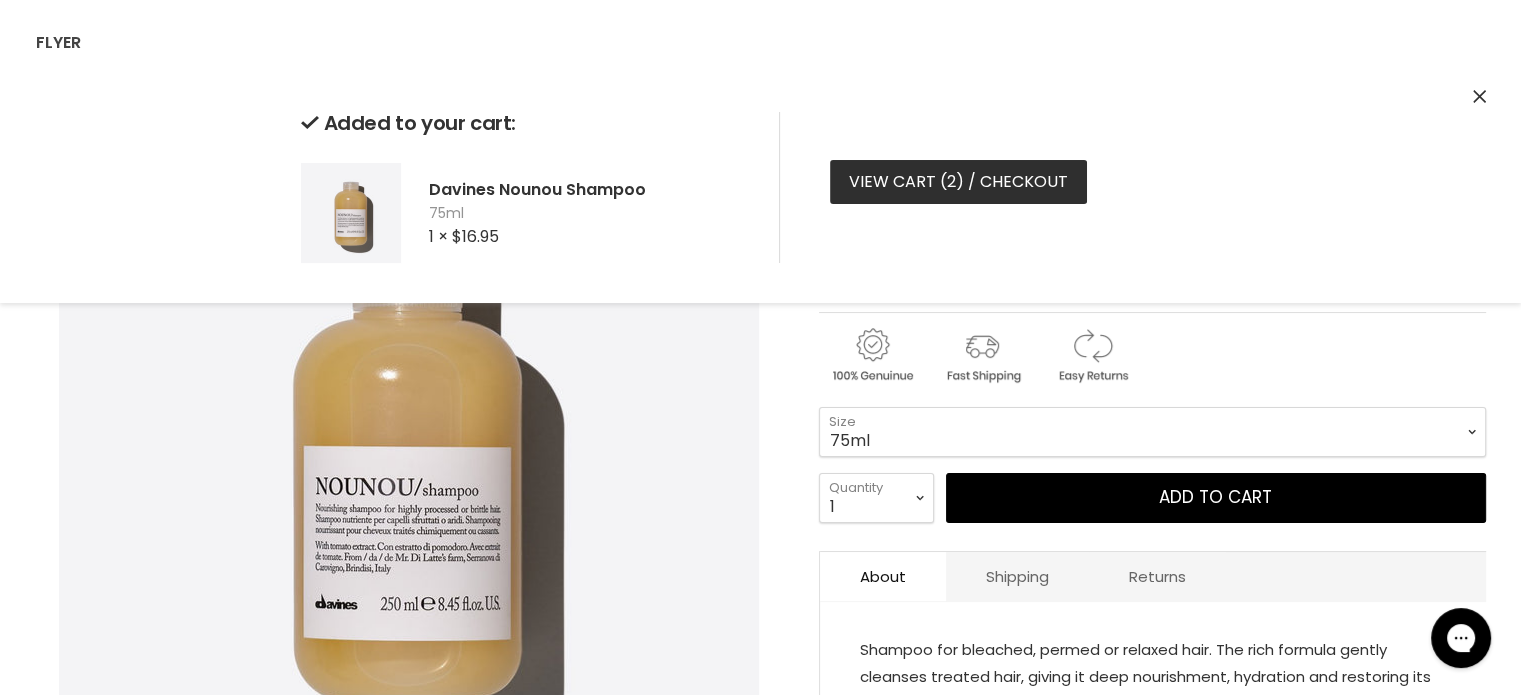 click on "View cart ( 2 )  /  Checkout" at bounding box center [958, 182] 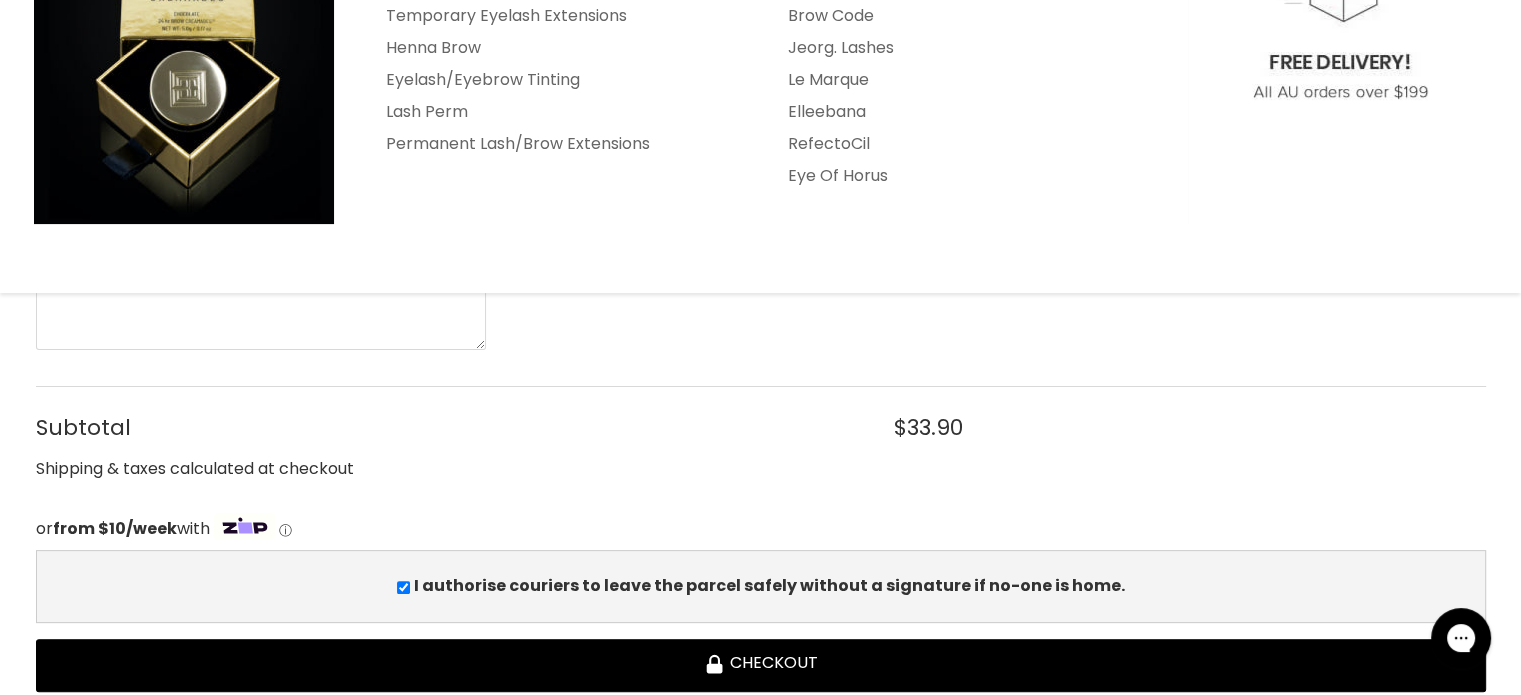 scroll, scrollTop: 400, scrollLeft: 0, axis: vertical 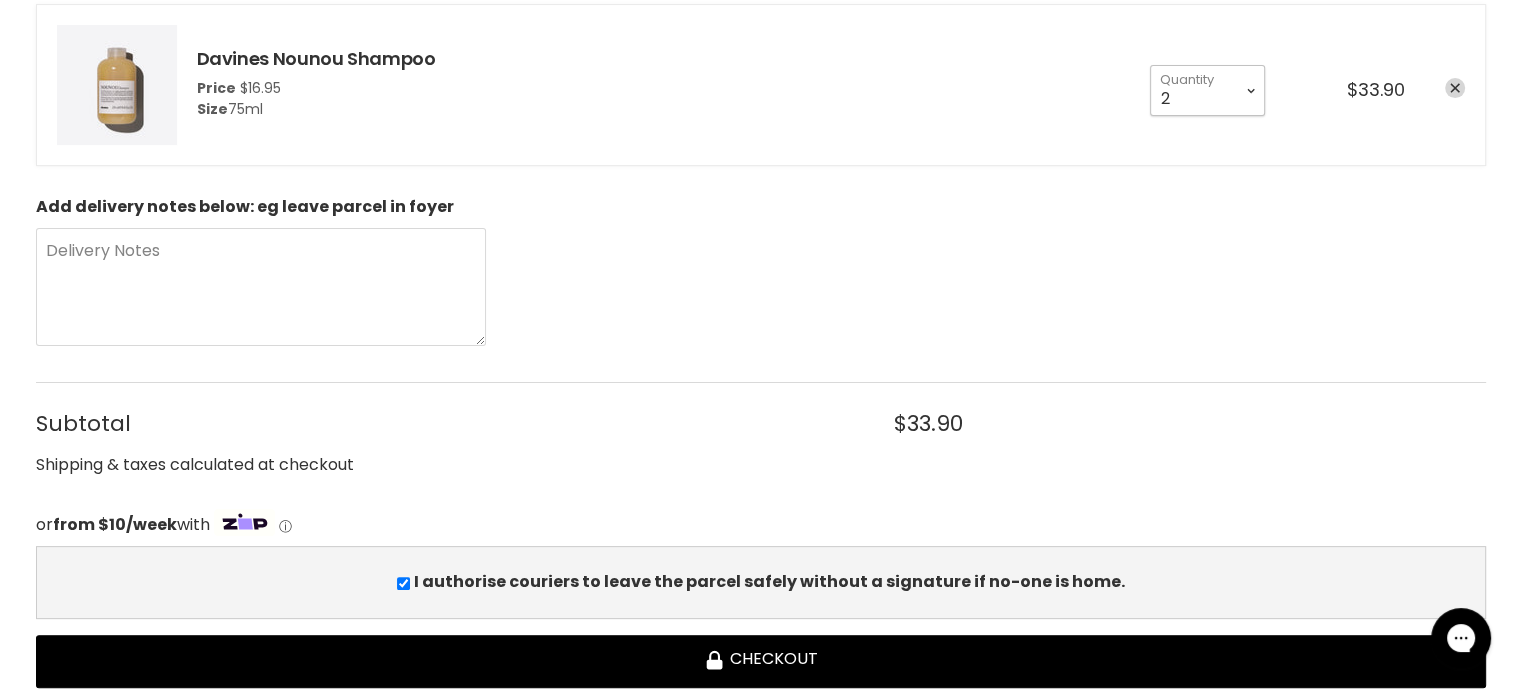 click on "1
2
3
4
5
6
7
8
9
10+" at bounding box center [1207, 90] 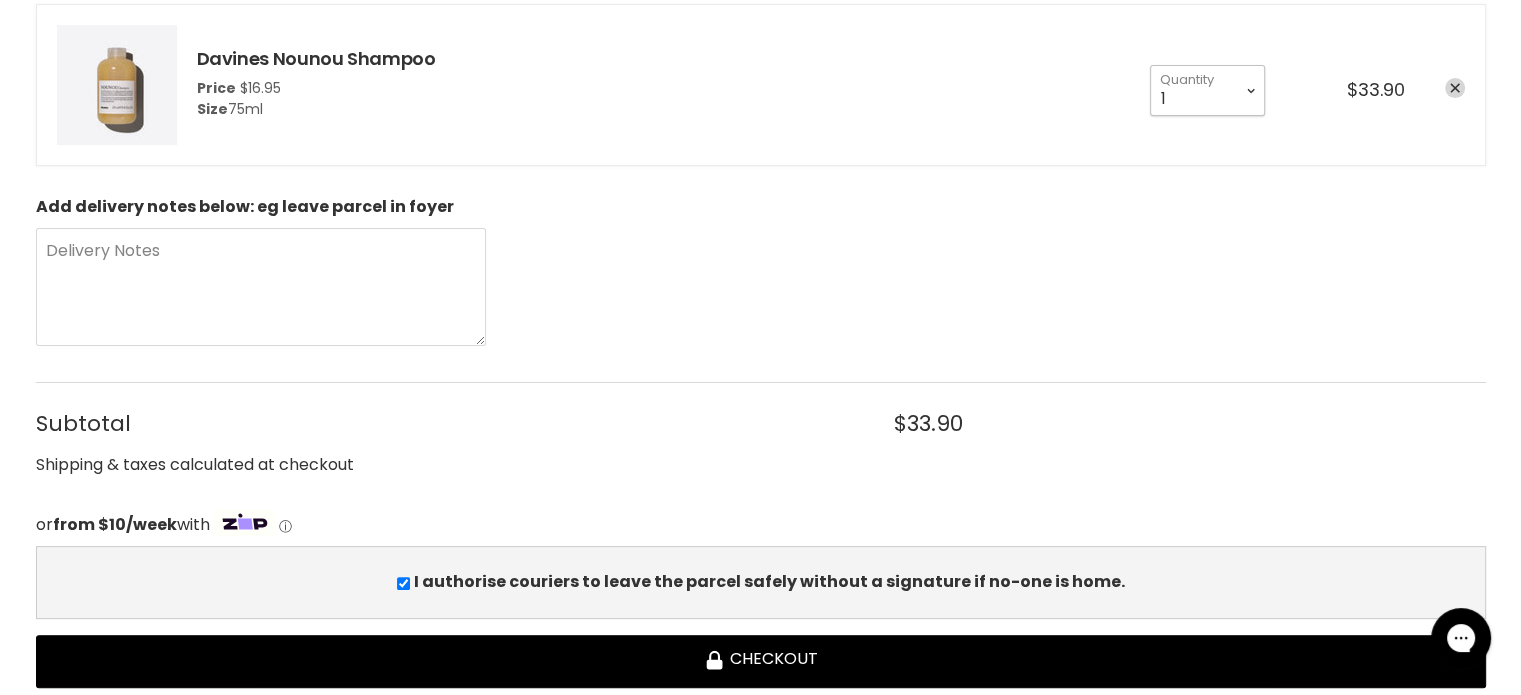 click on "1
2
3
4
5
6
7
8
9
10+" at bounding box center (1207, 90) 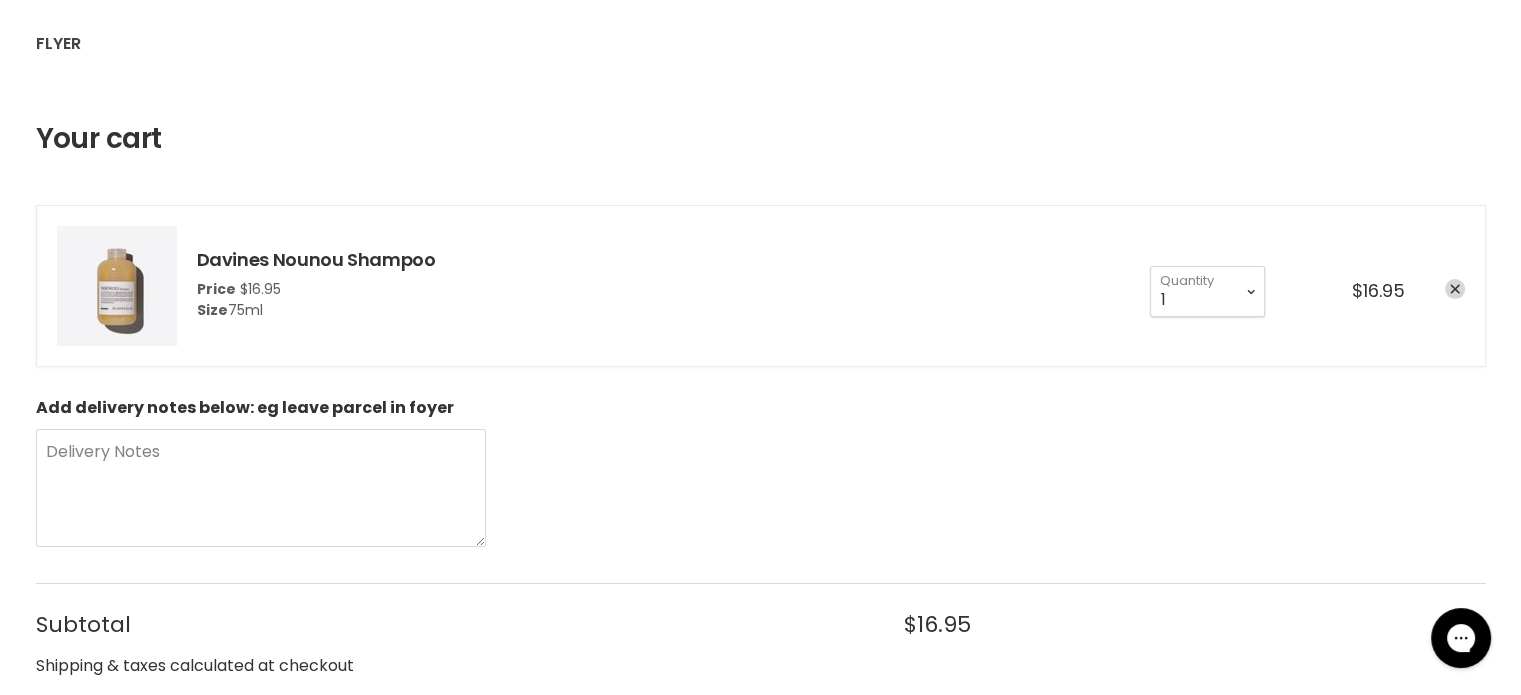scroll, scrollTop: 0, scrollLeft: 0, axis: both 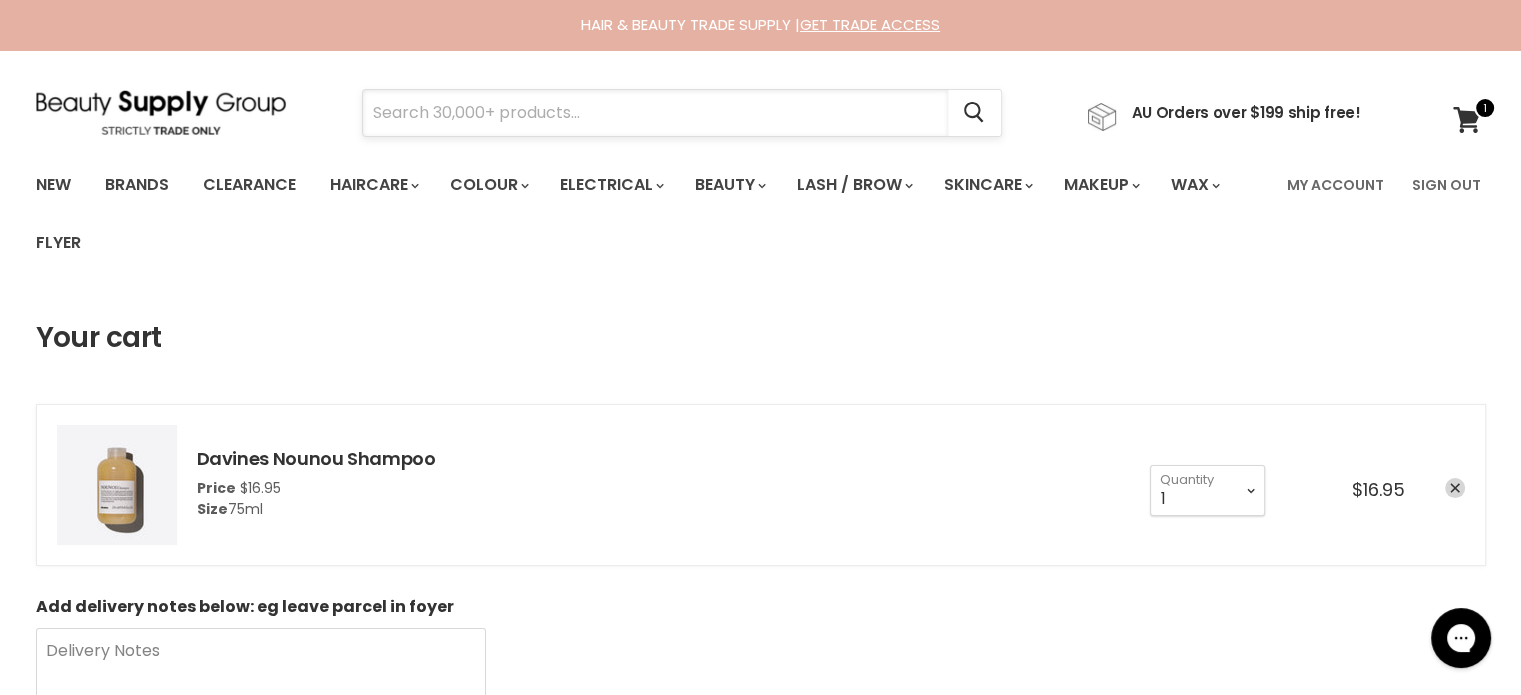 paste on "Davines Oi Conditioner" 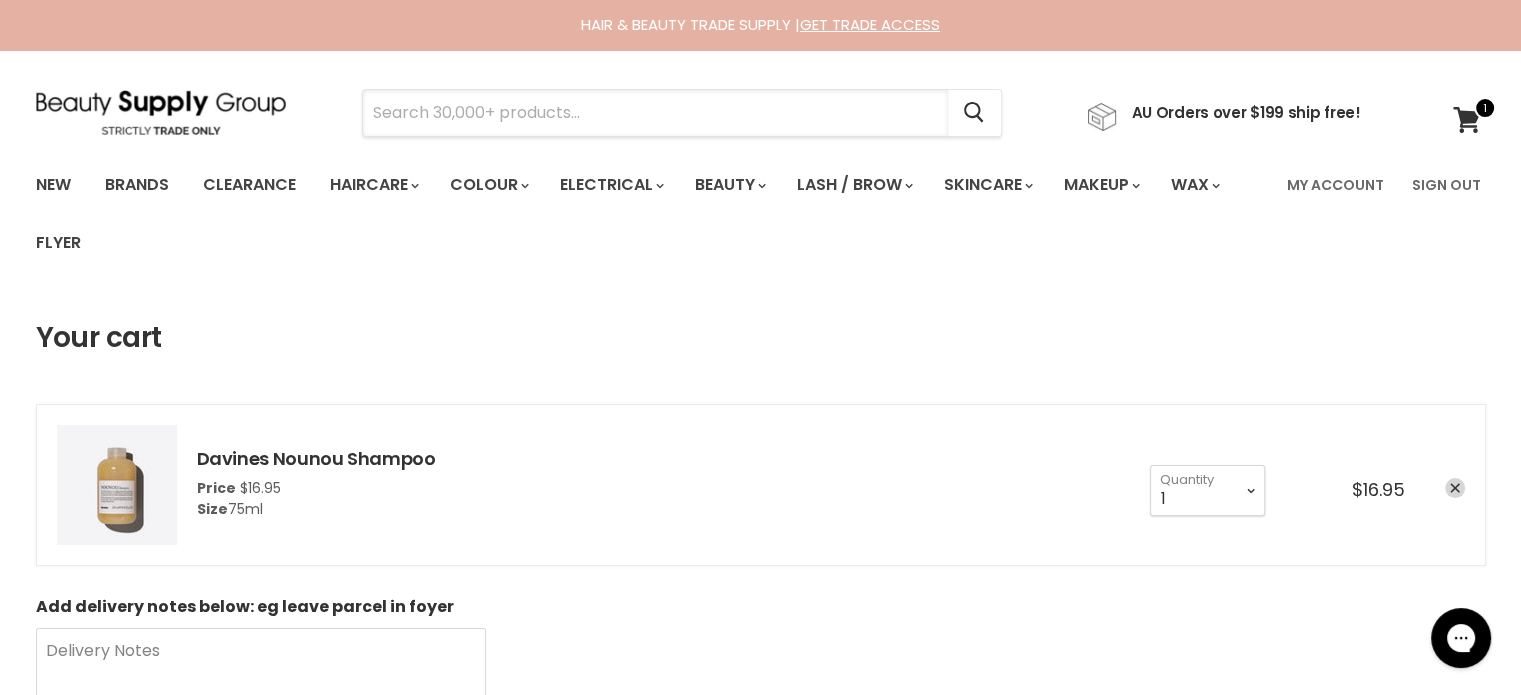 type on "Davines Oi Conditioner" 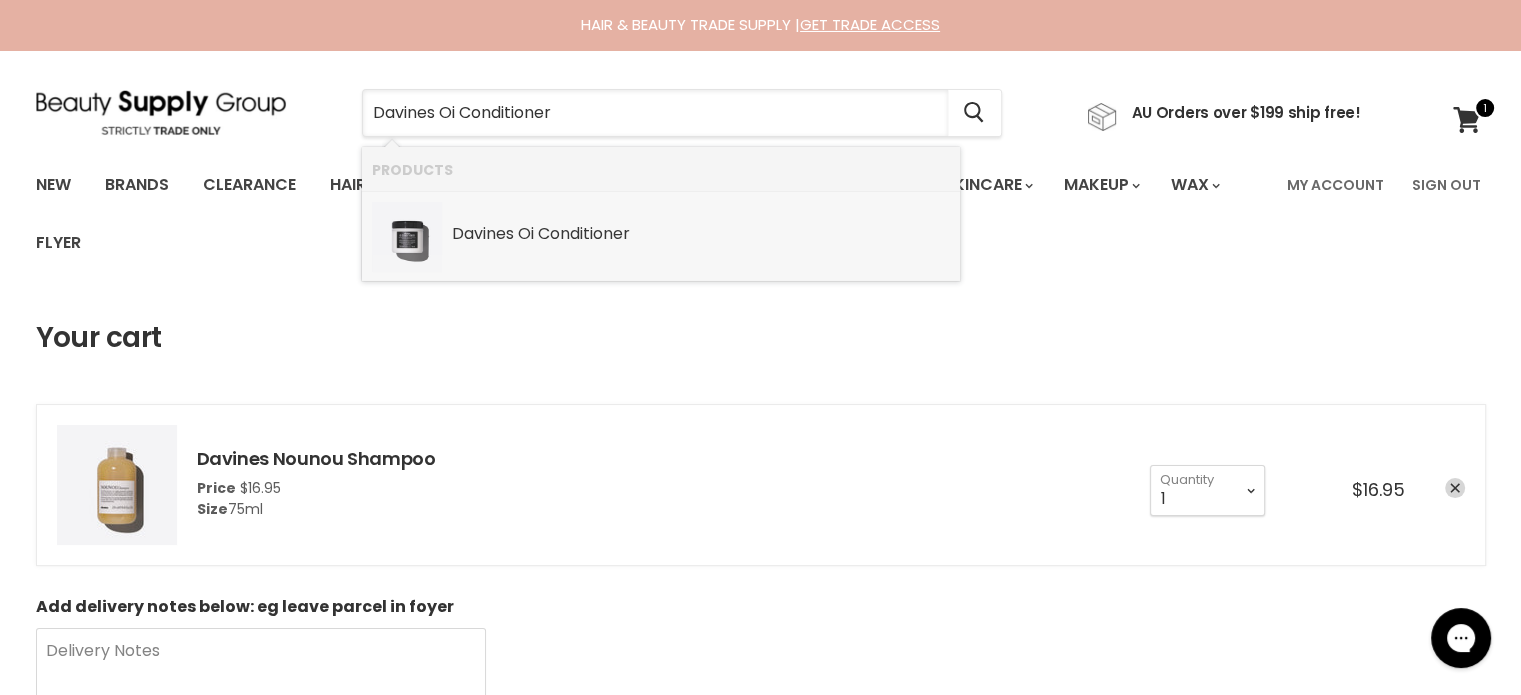 click on "Conditioner" at bounding box center [584, 233] 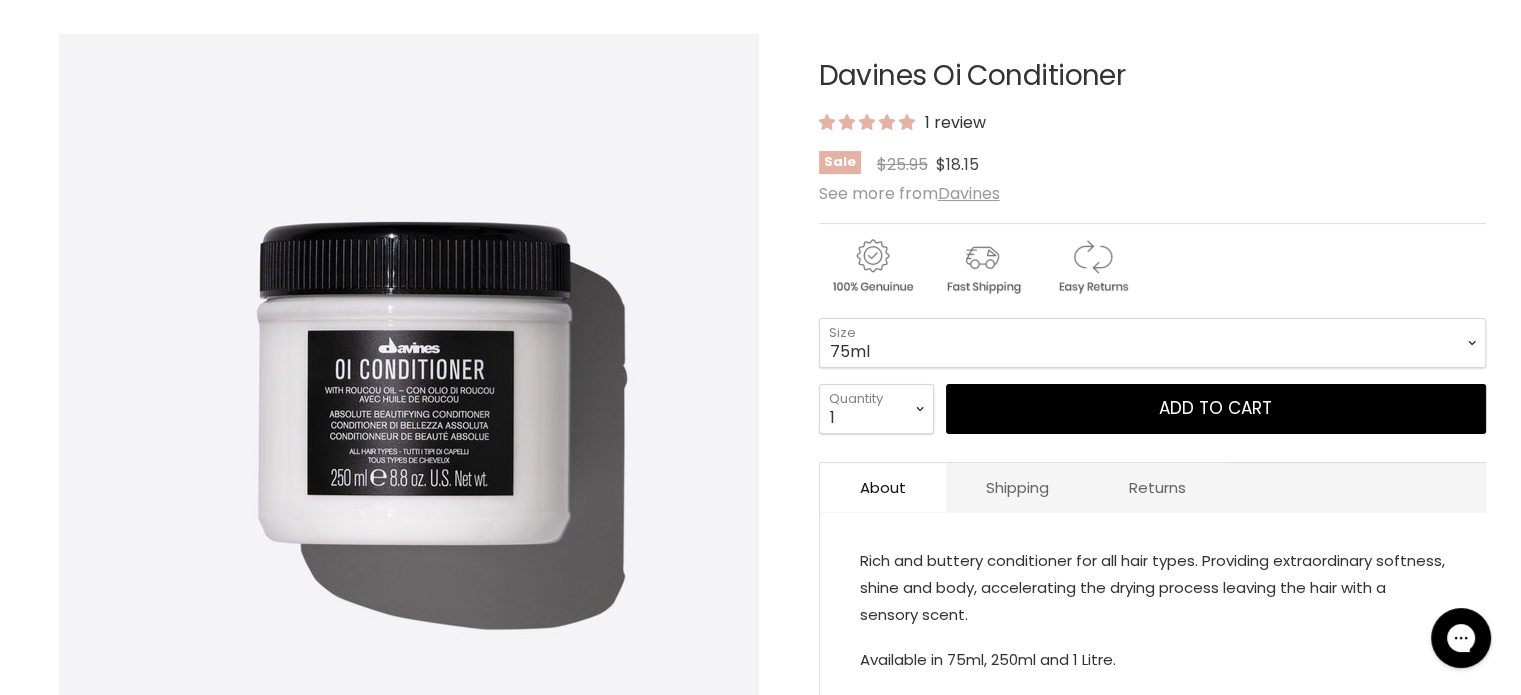 scroll, scrollTop: 300, scrollLeft: 0, axis: vertical 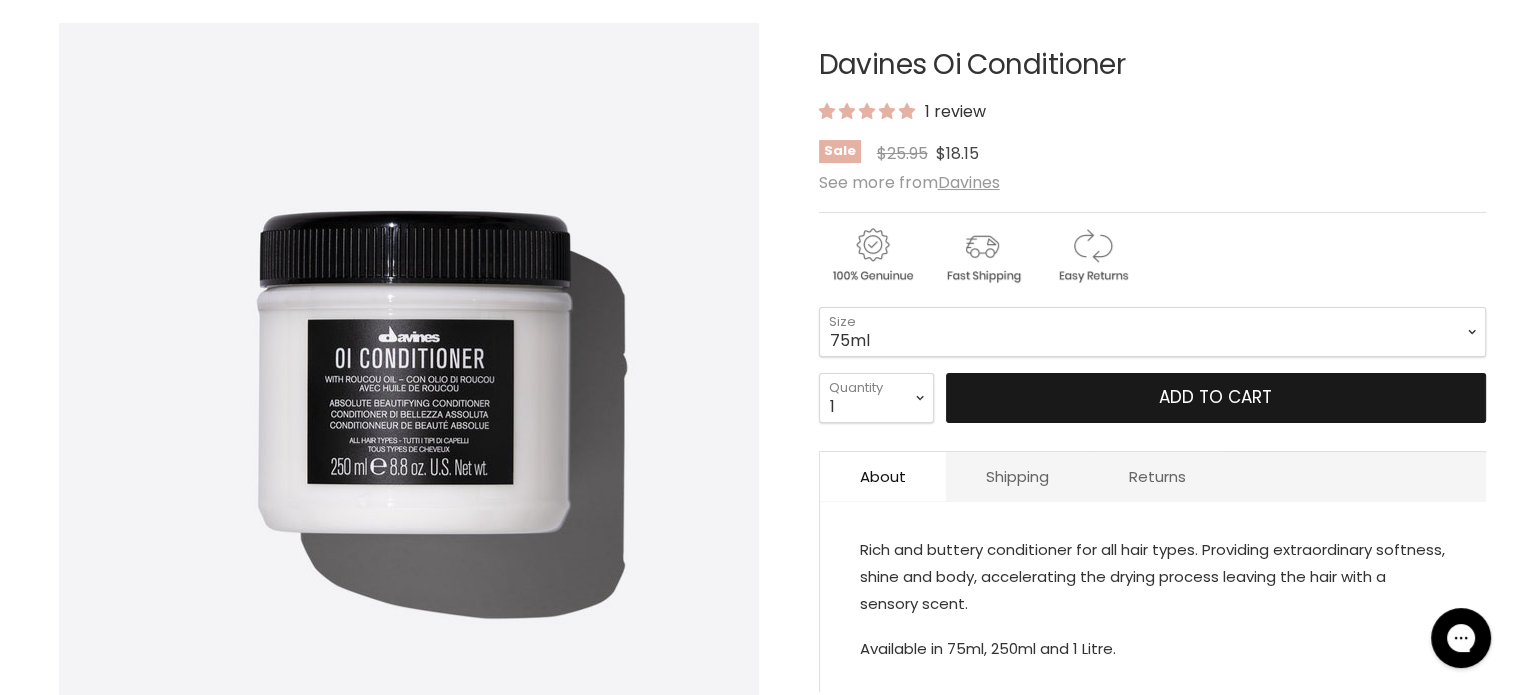 click on "Add to cart" at bounding box center [1216, 398] 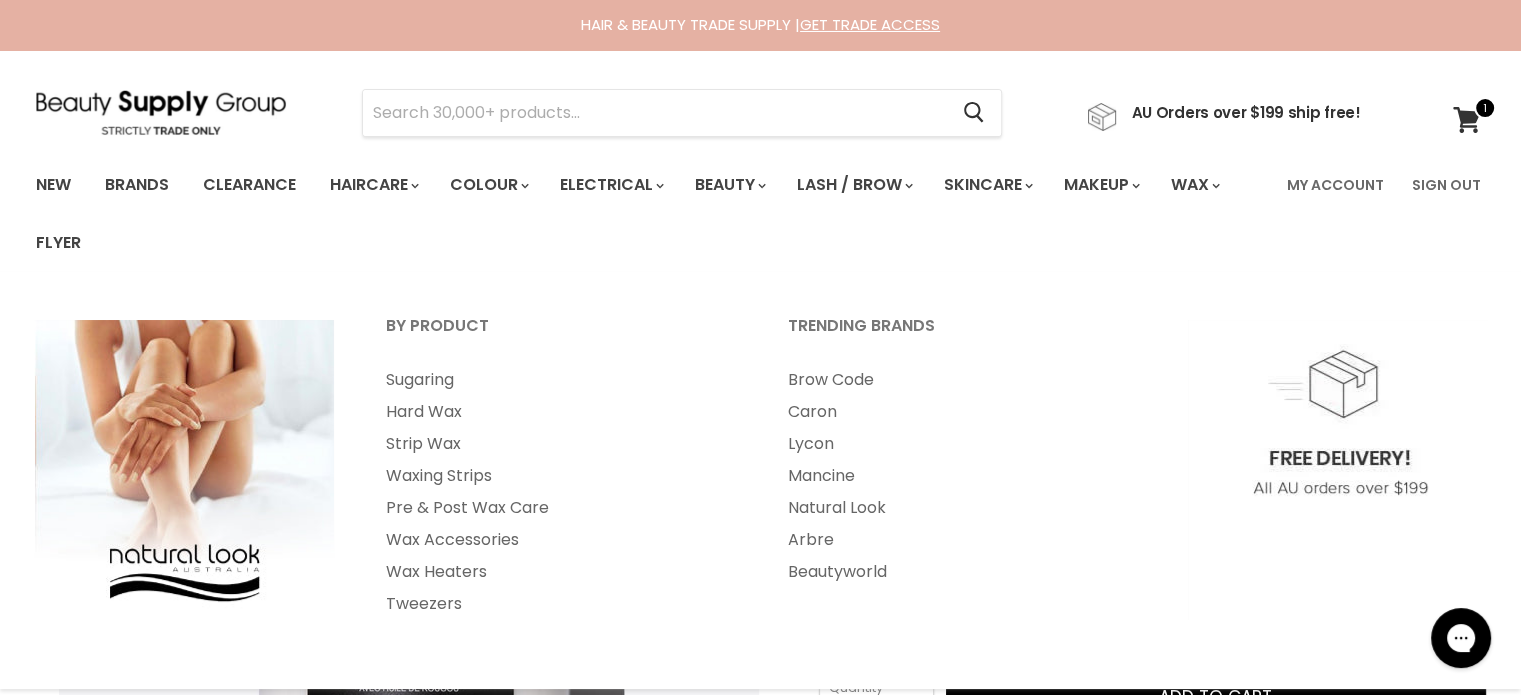 scroll, scrollTop: 0, scrollLeft: 0, axis: both 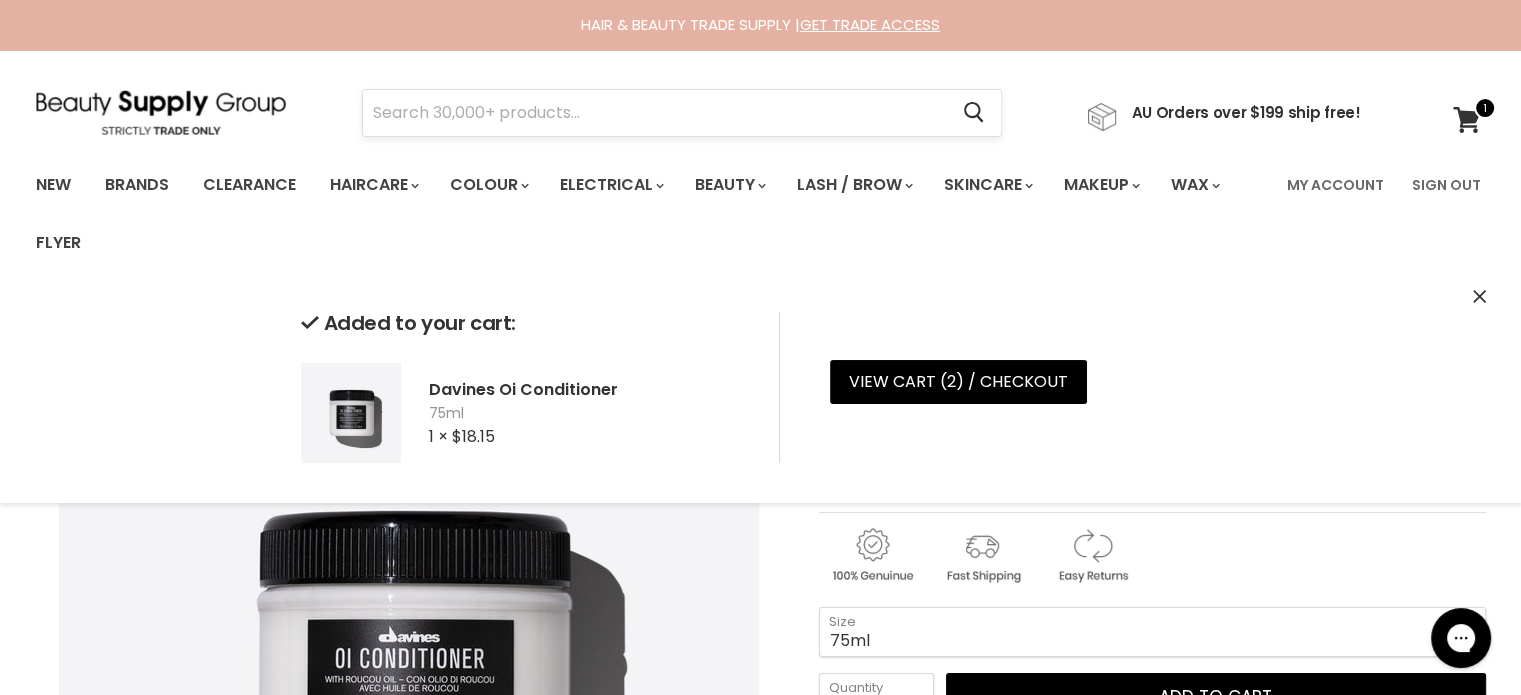 drag, startPoint x: 610, startPoint y: 113, endPoint x: 480, endPoint y: 113, distance: 130 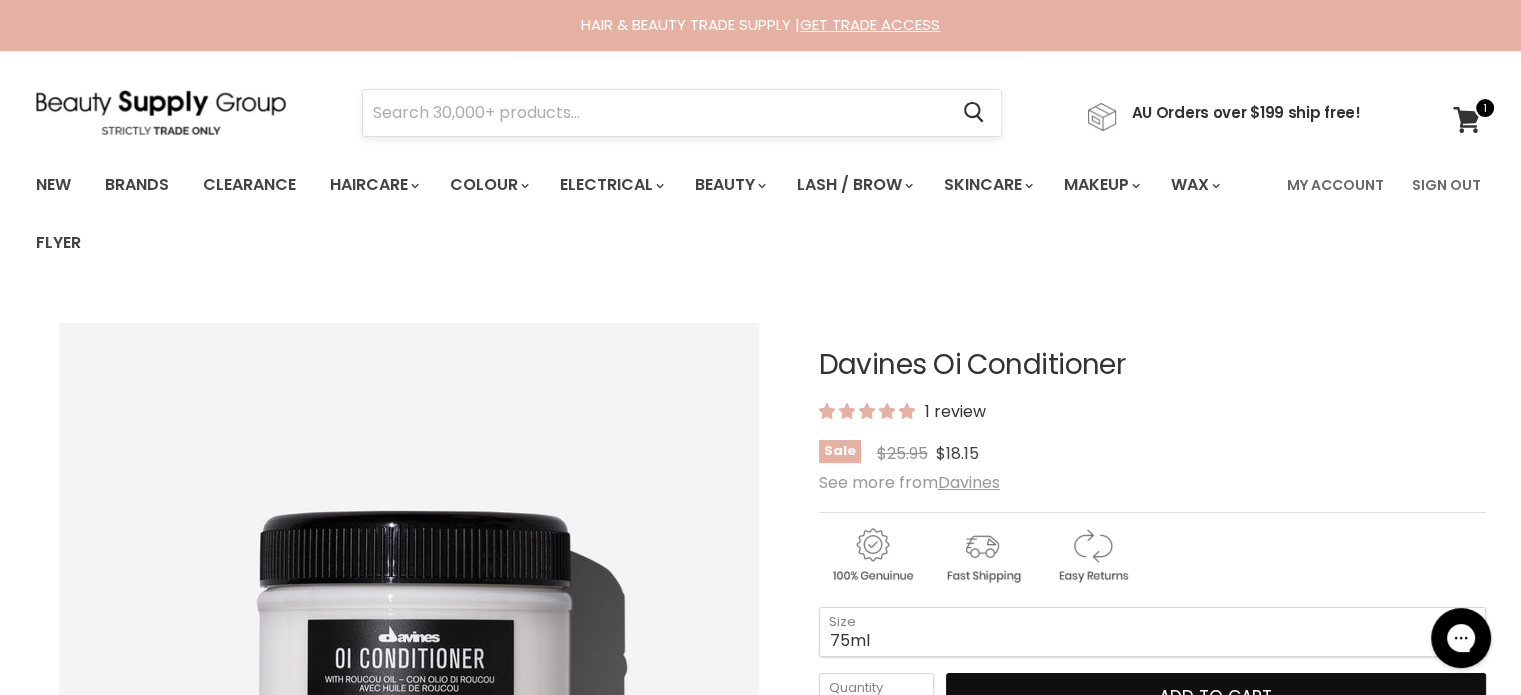 scroll, scrollTop: 25, scrollLeft: 0, axis: vertical 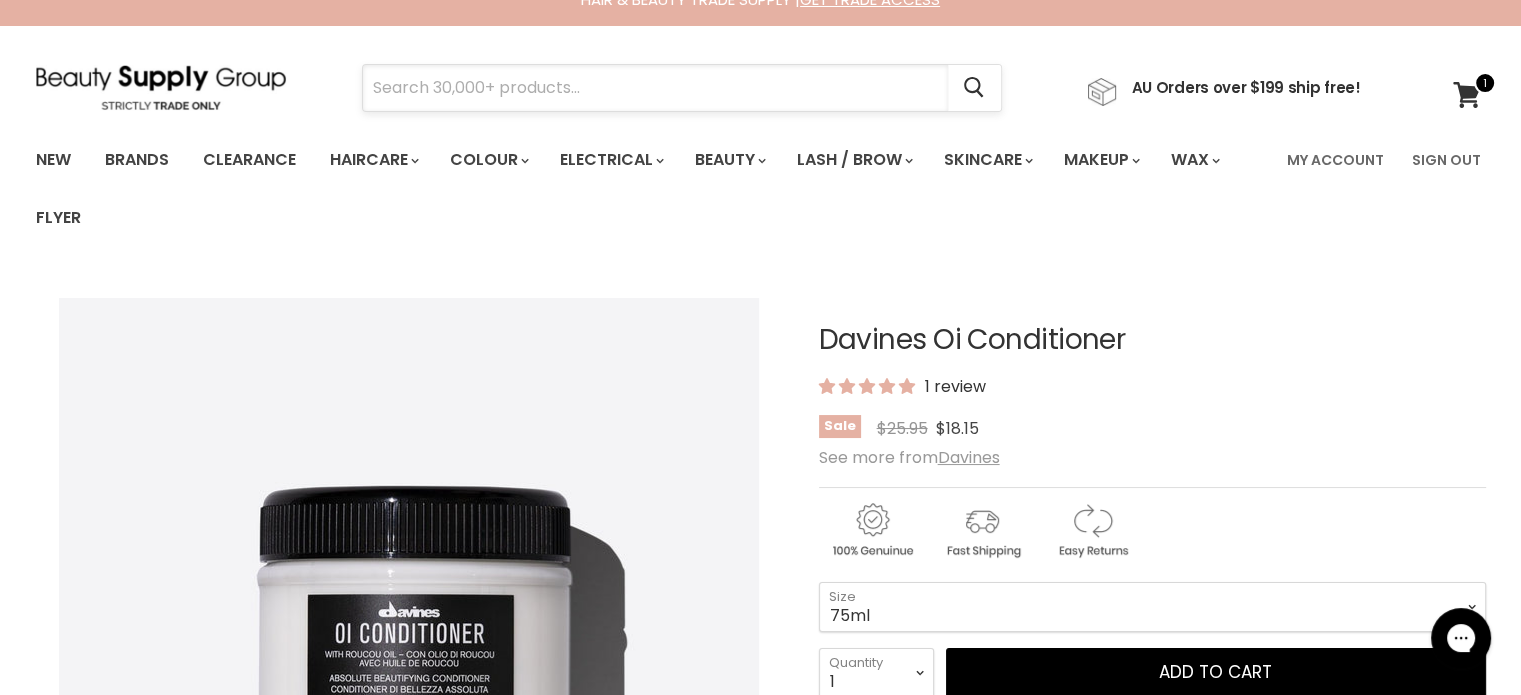 click at bounding box center (655, 88) 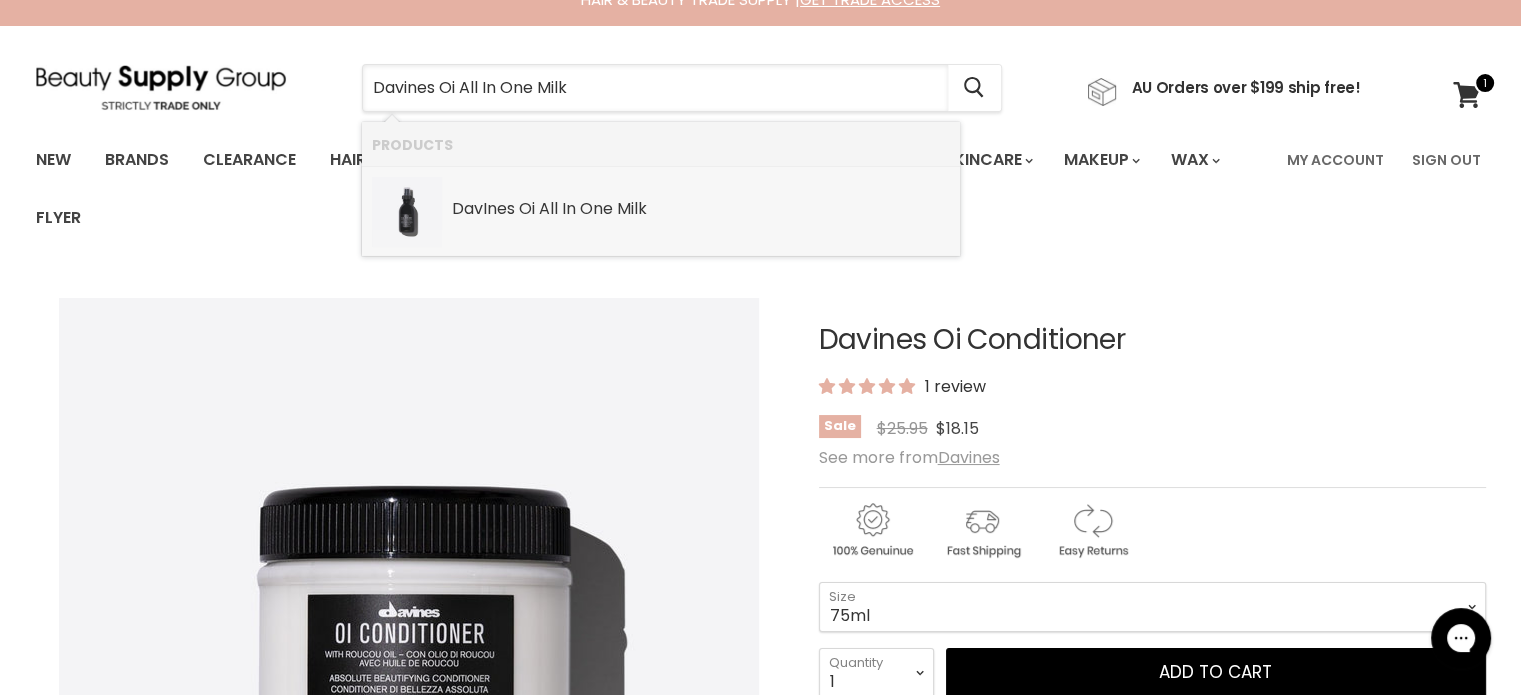 click on "Dav In es   Oi   All   In   One   Milk" at bounding box center (701, 210) 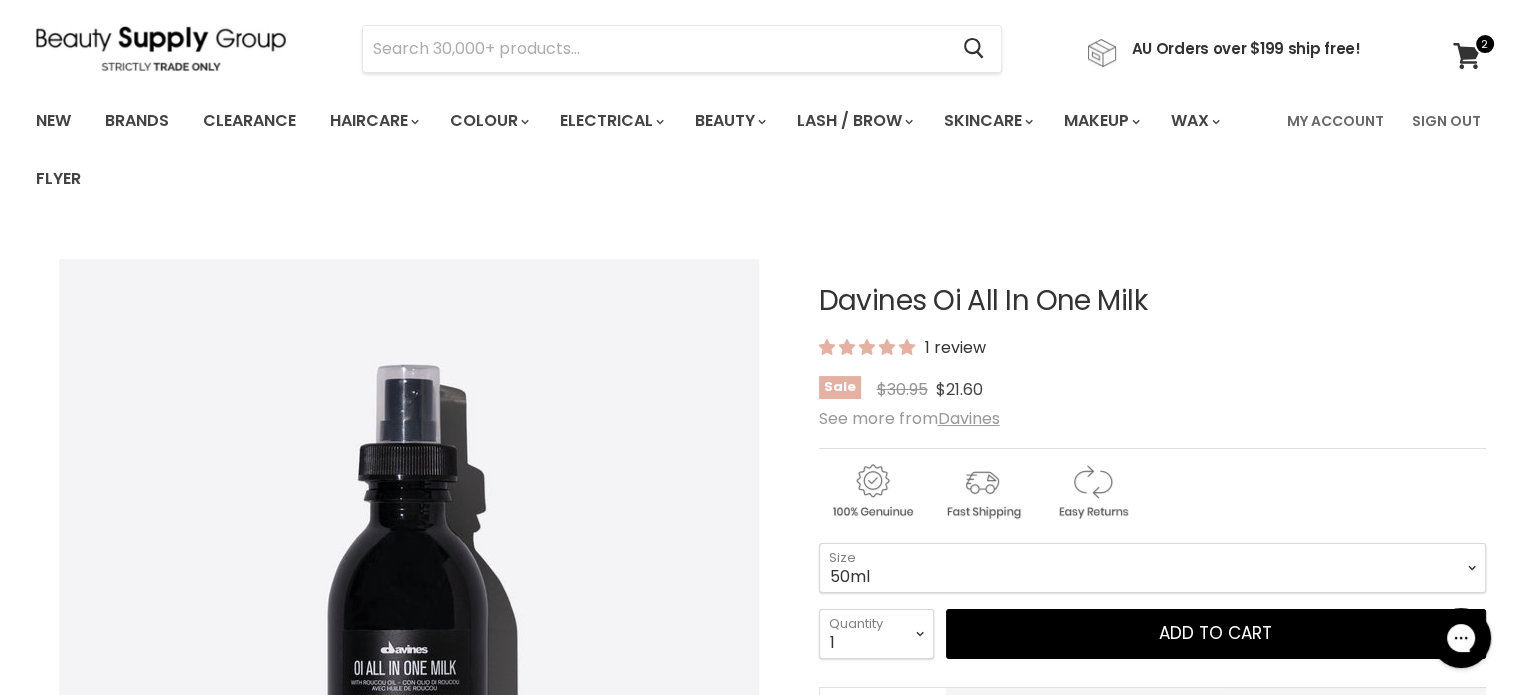 scroll, scrollTop: 300, scrollLeft: 0, axis: vertical 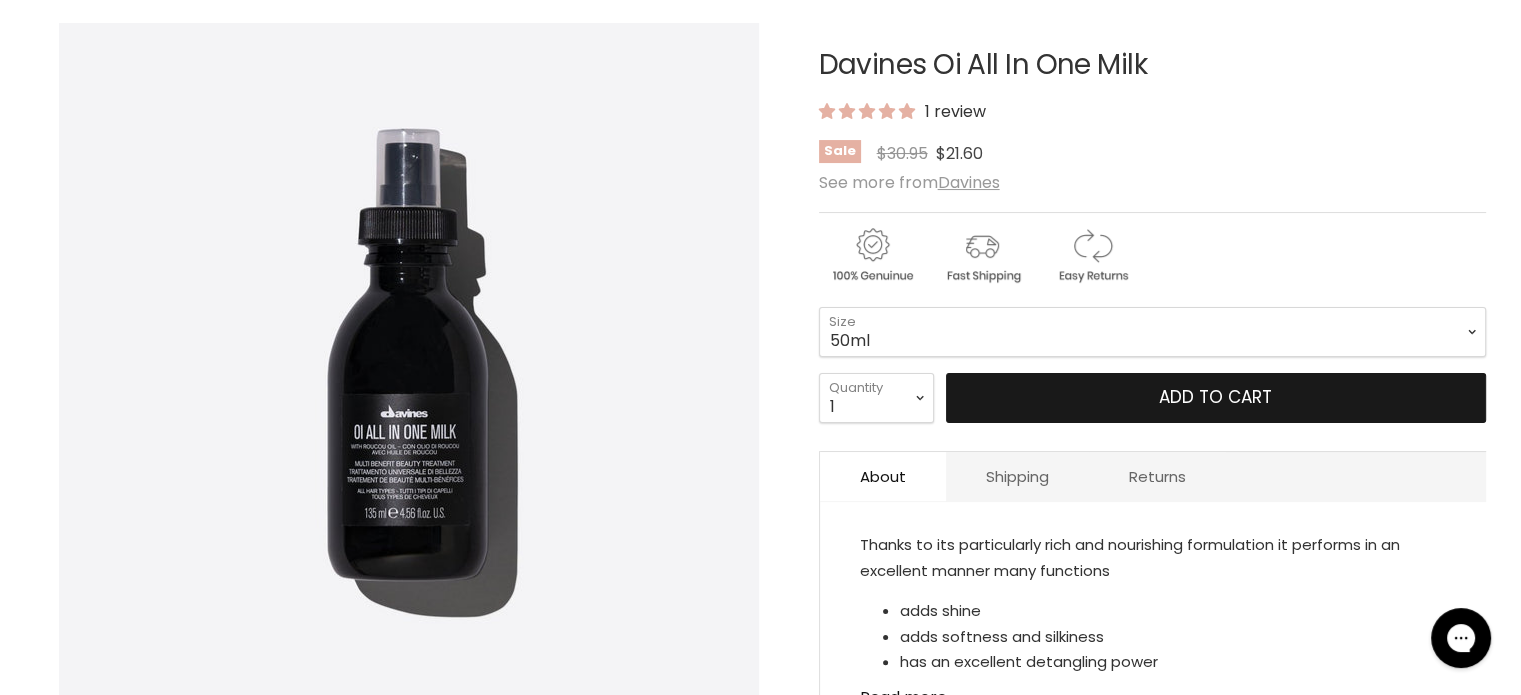 click on "Add to cart" at bounding box center (1215, 397) 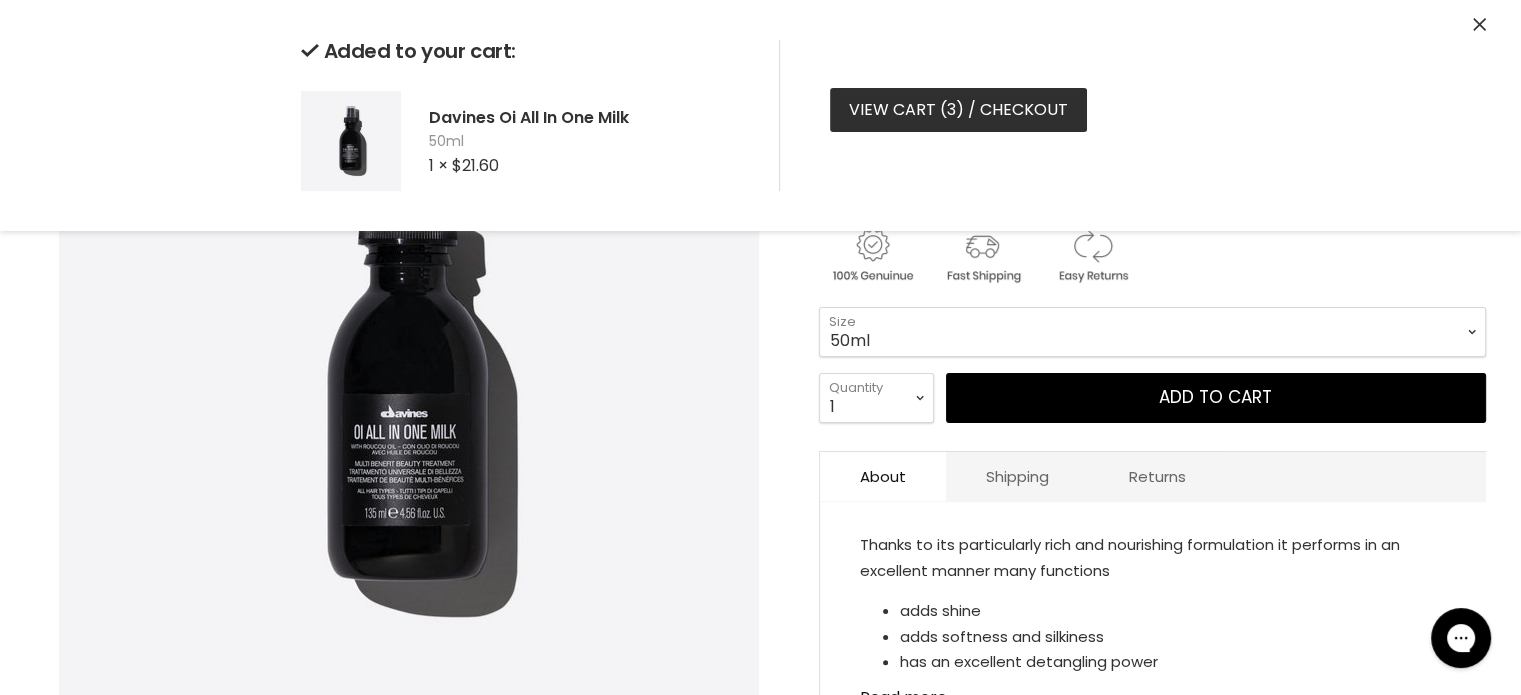 click on "View cart ( 3 )  /  Checkout" at bounding box center [958, 110] 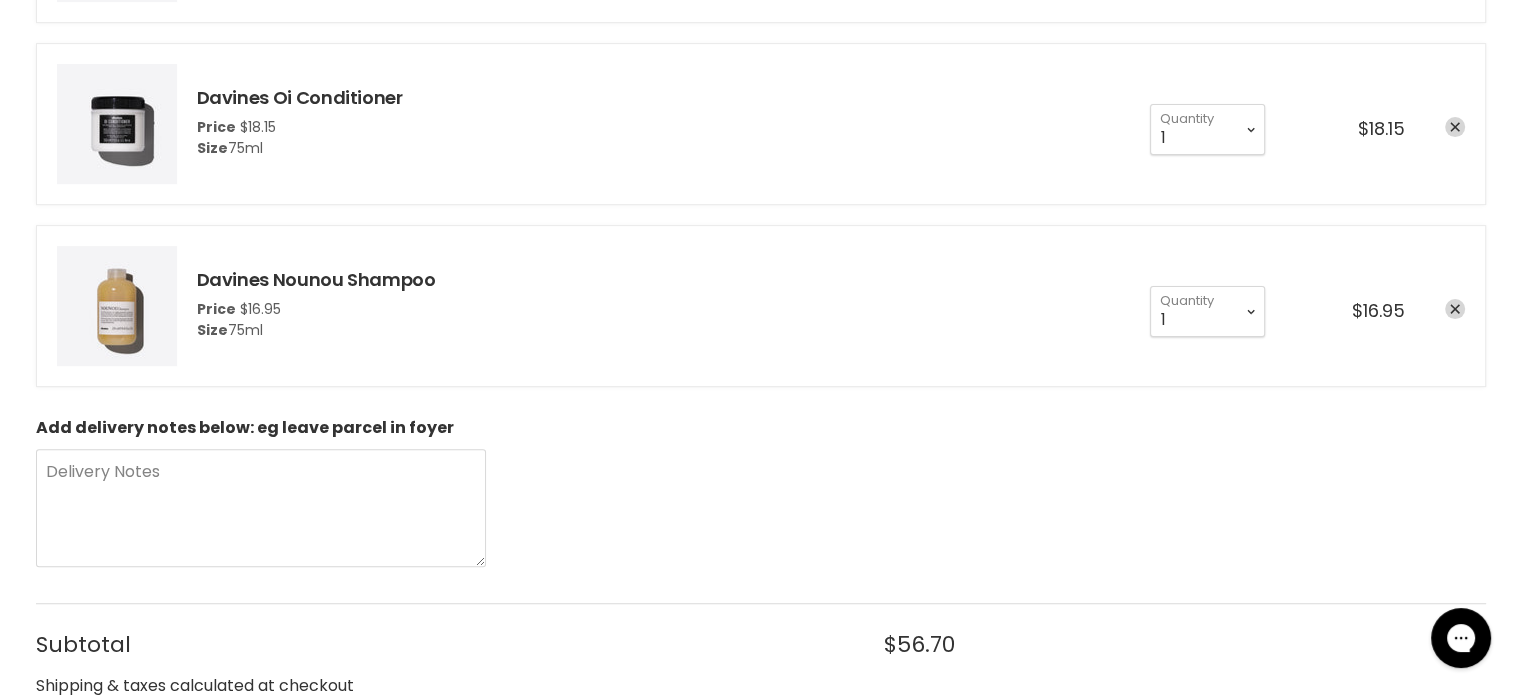 scroll, scrollTop: 800, scrollLeft: 0, axis: vertical 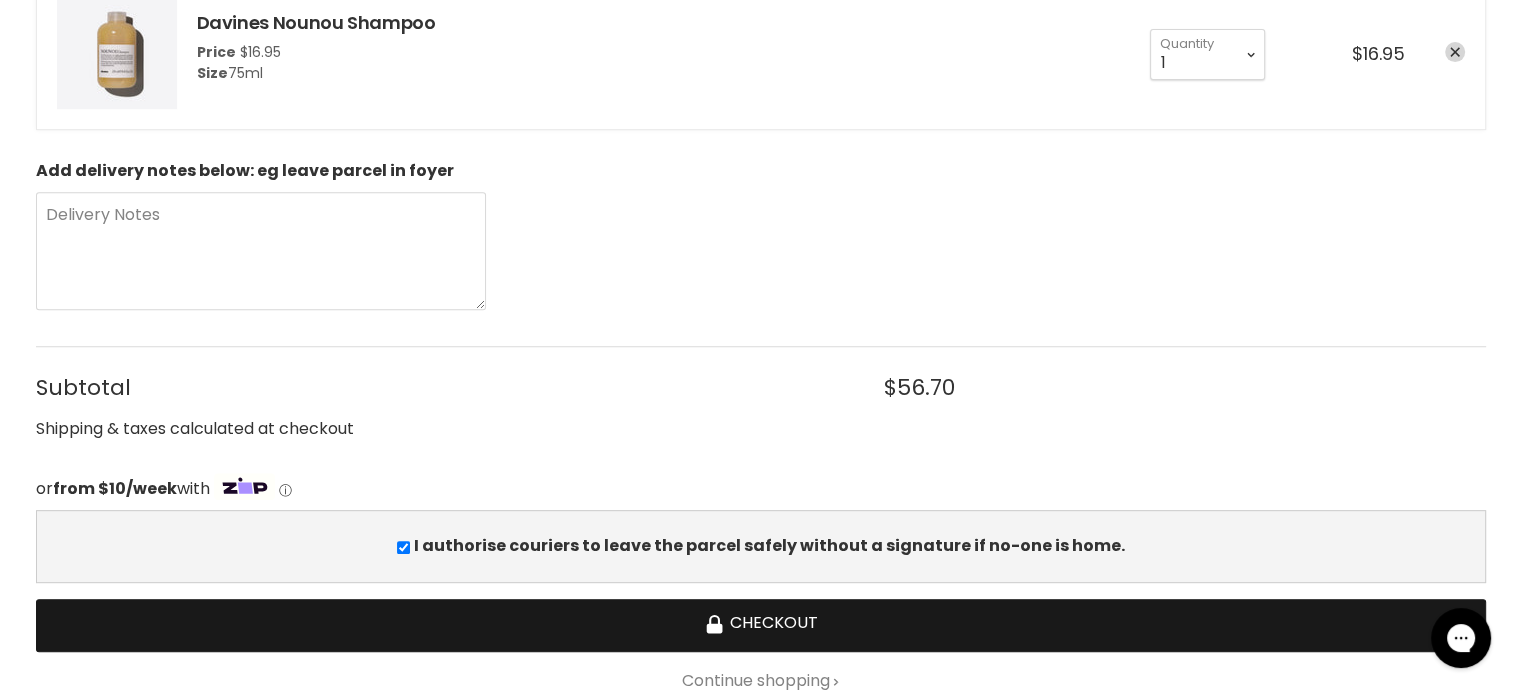 click on "Checkout" at bounding box center [761, 625] 